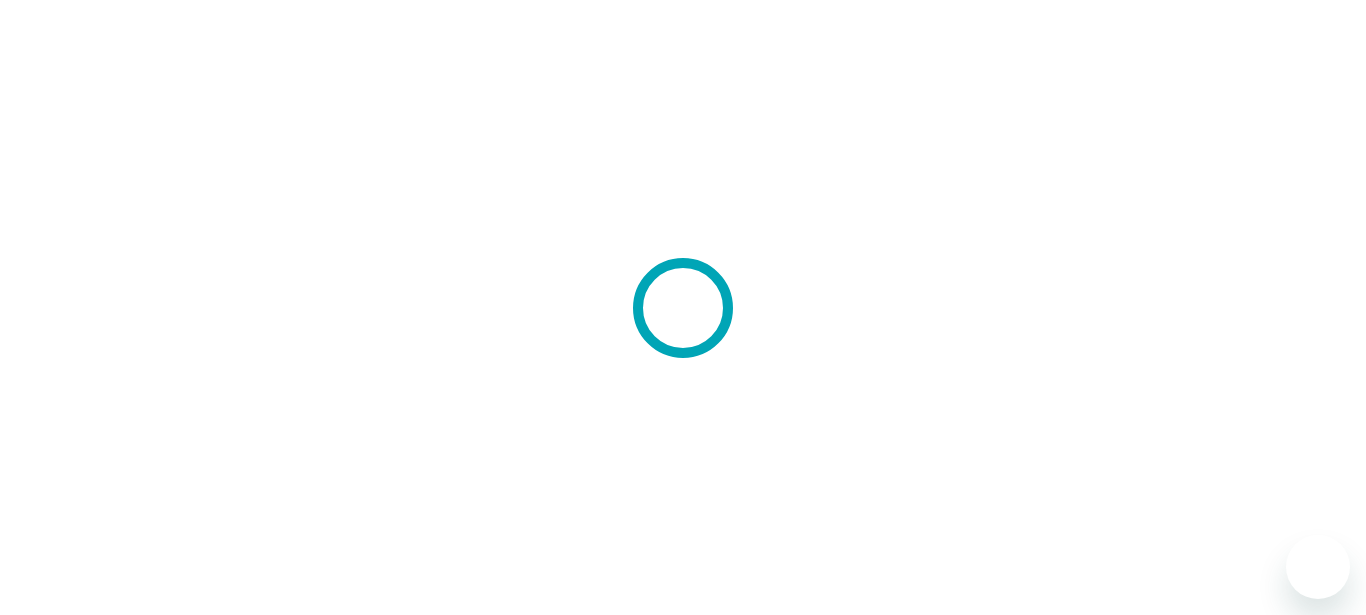 scroll, scrollTop: 0, scrollLeft: 0, axis: both 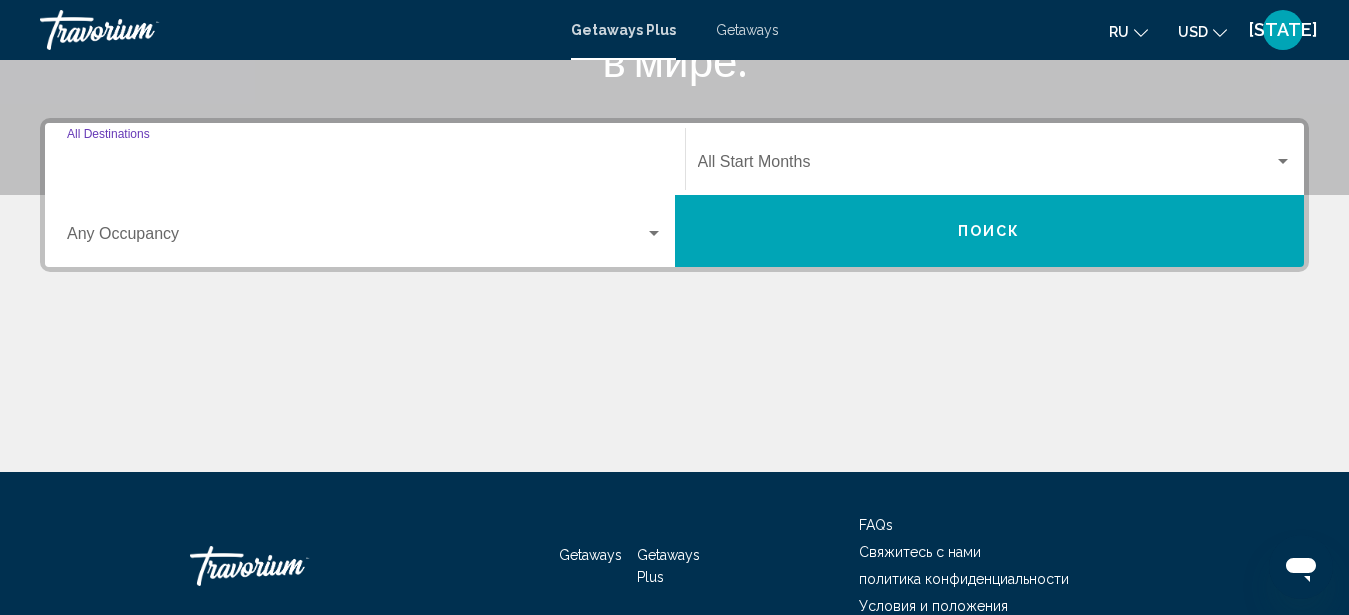 click on "Destination All Destinations" at bounding box center (365, 166) 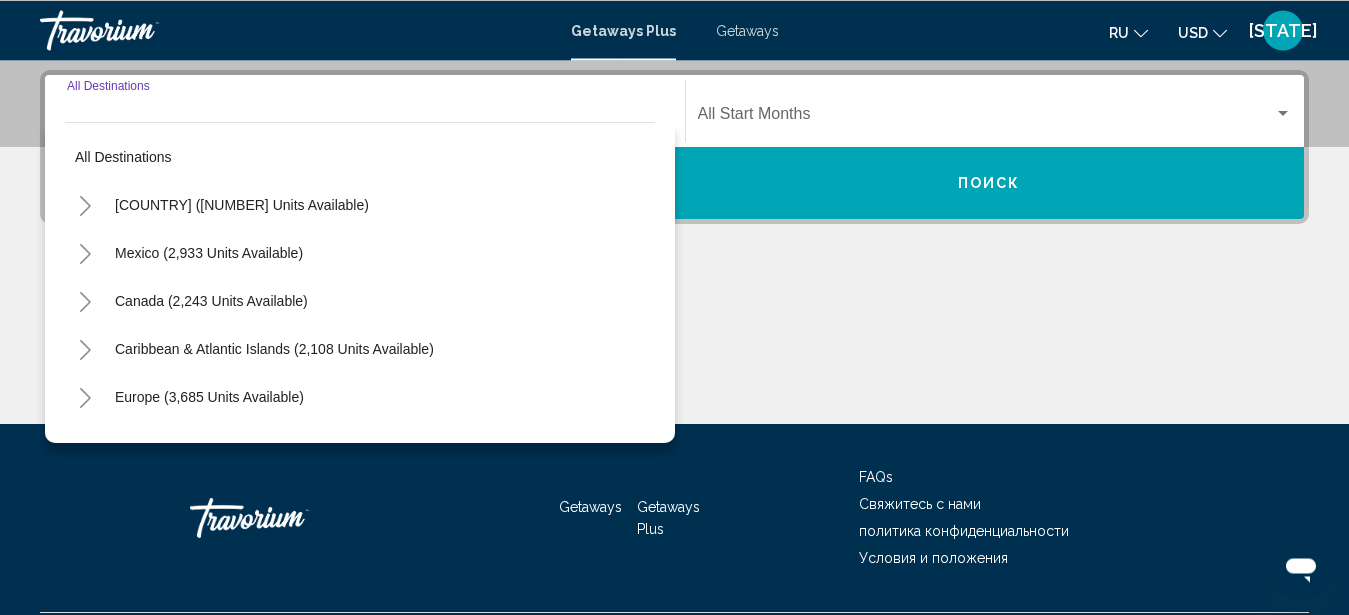 scroll, scrollTop: 458, scrollLeft: 0, axis: vertical 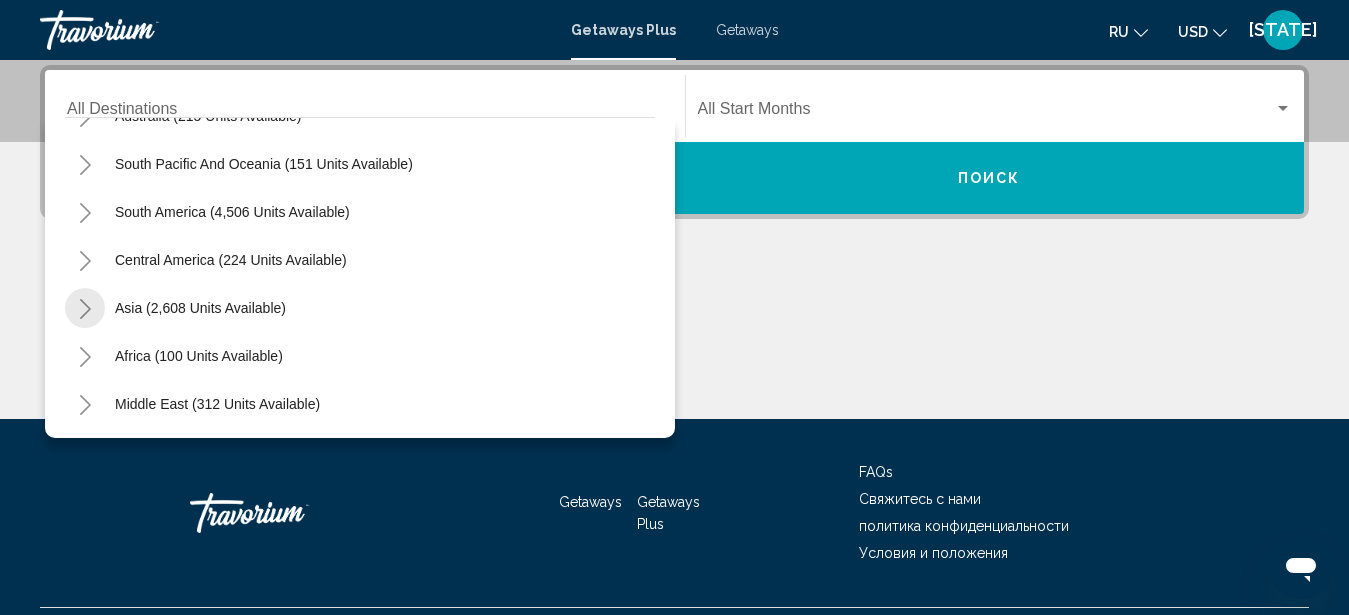 click 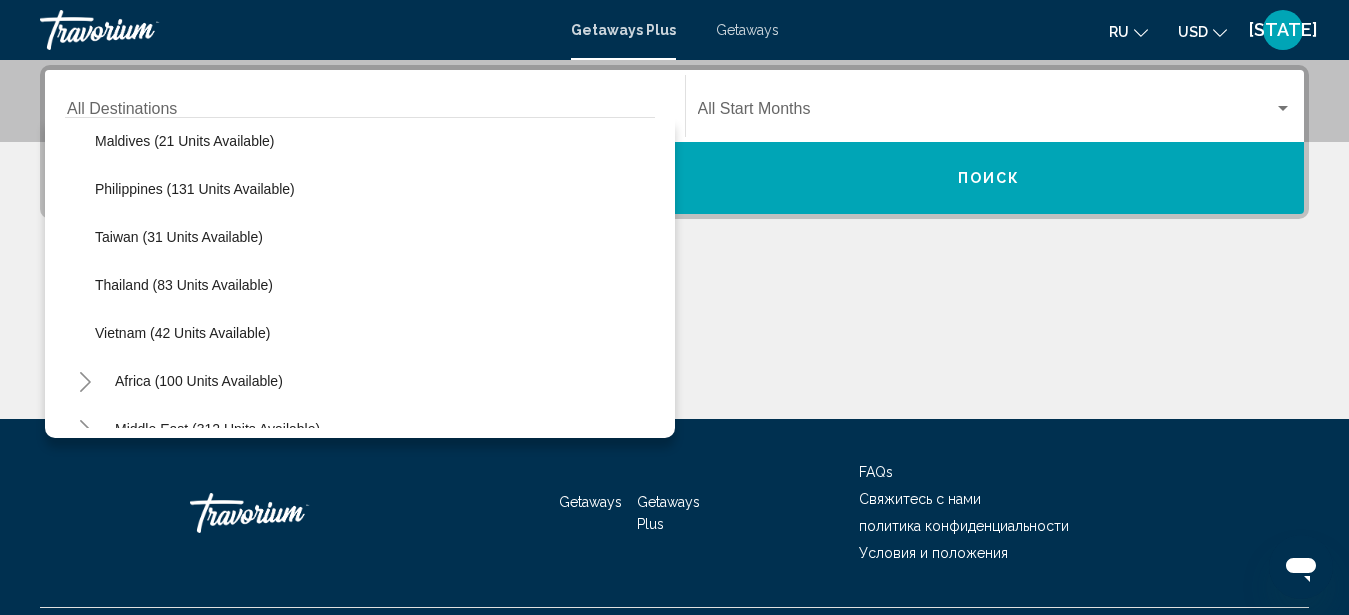 scroll, scrollTop: 780, scrollLeft: 0, axis: vertical 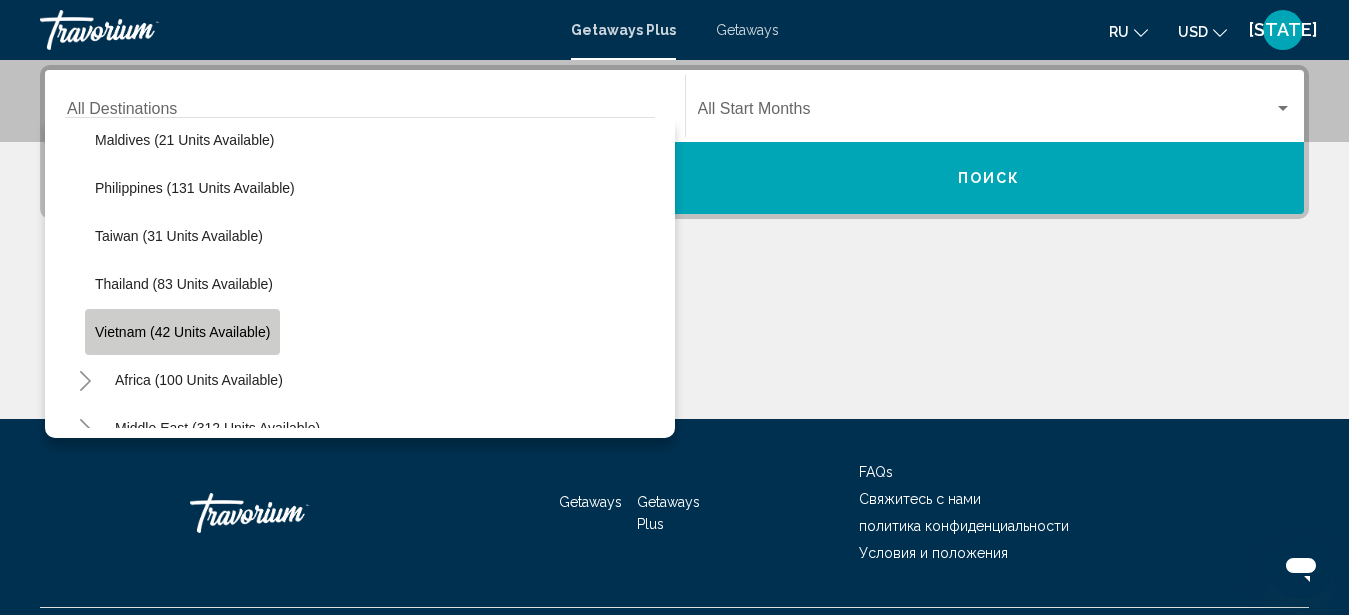 click on "Vietnam (42 units available)" 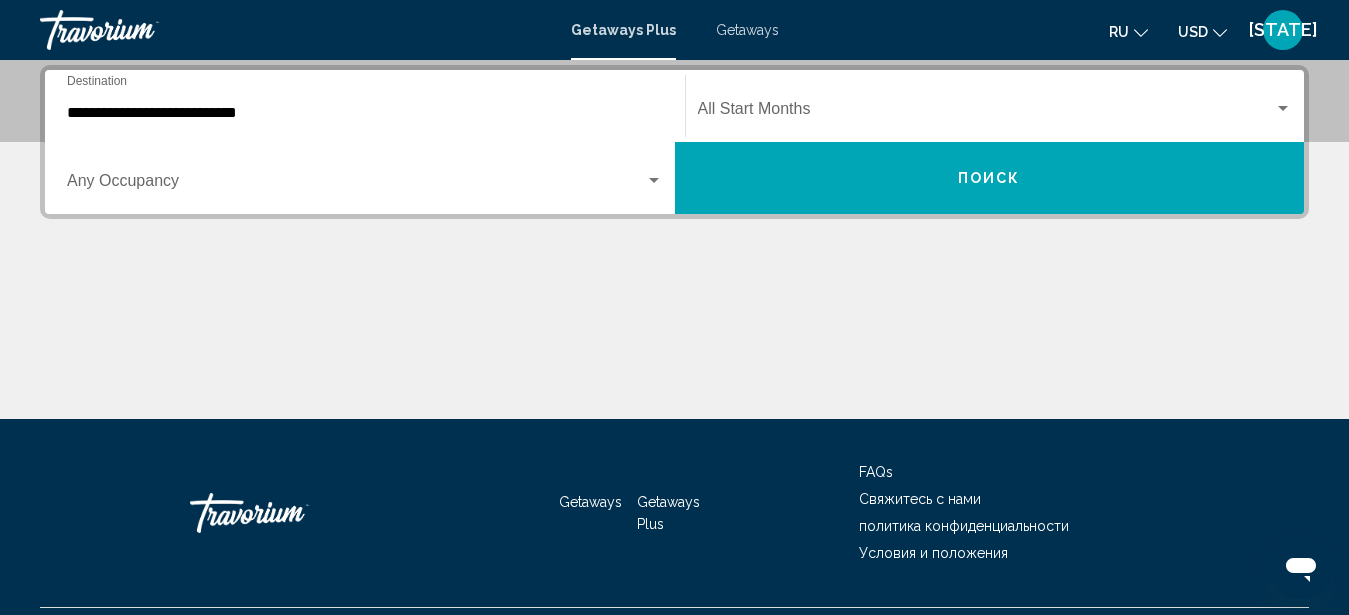 click on "Start Month All Start Months" 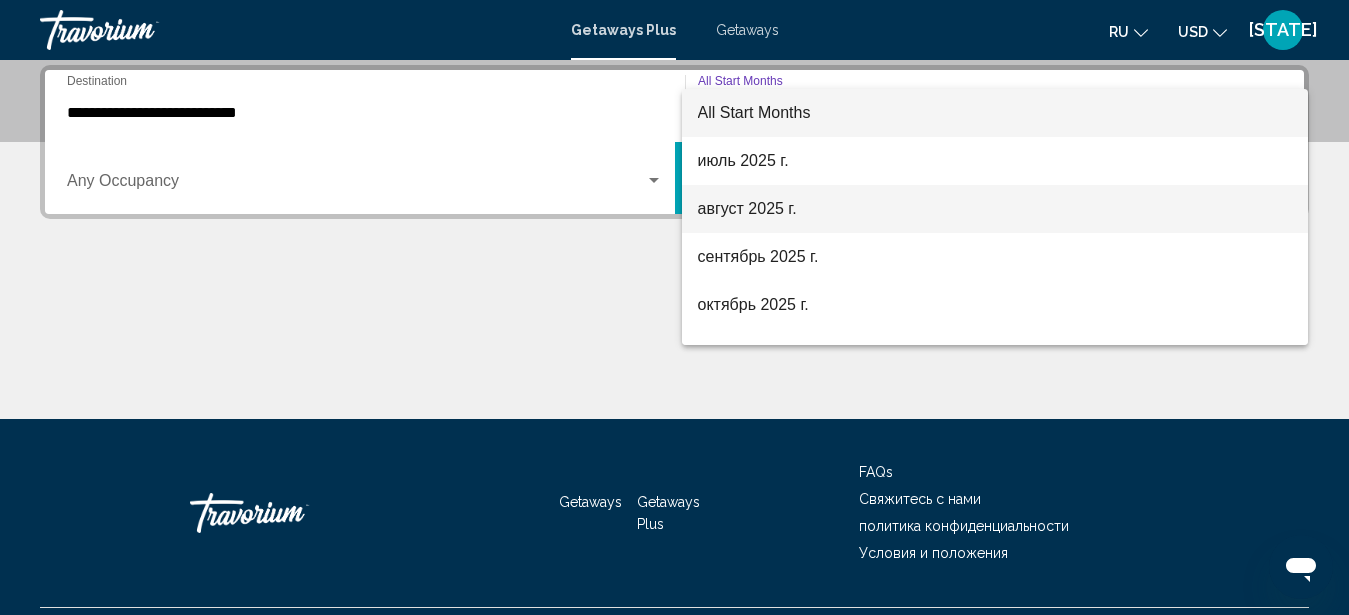 click on "август 2025 г." at bounding box center [995, 209] 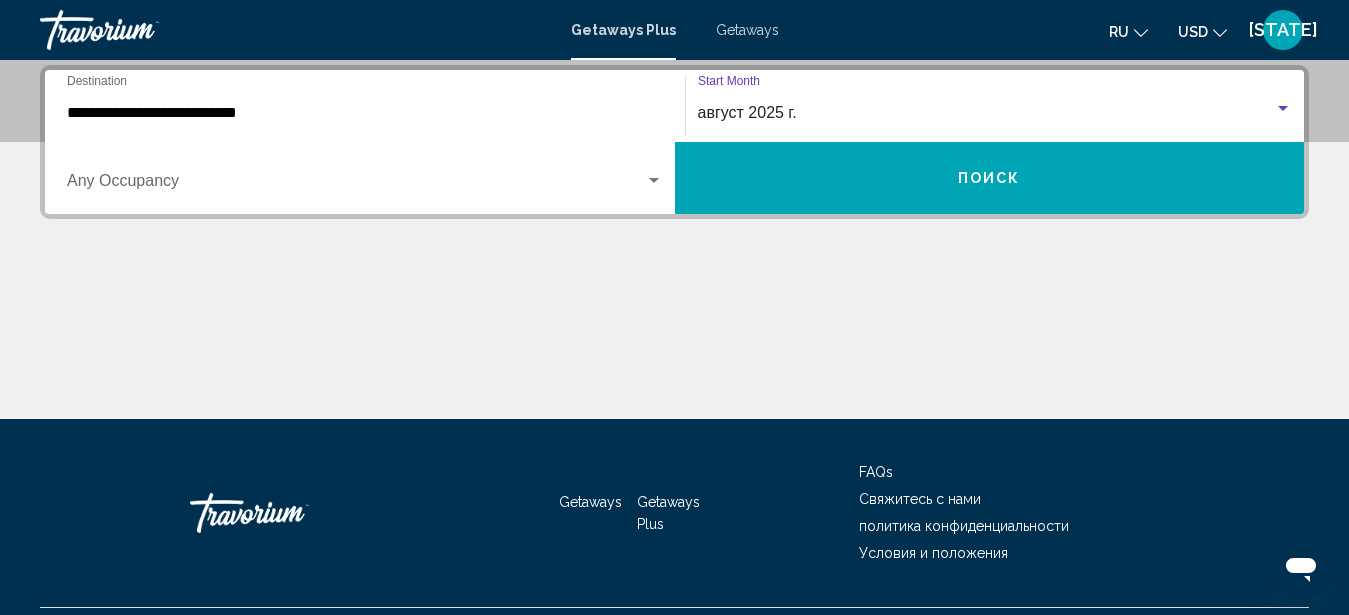 click on "Поиск" at bounding box center [990, 178] 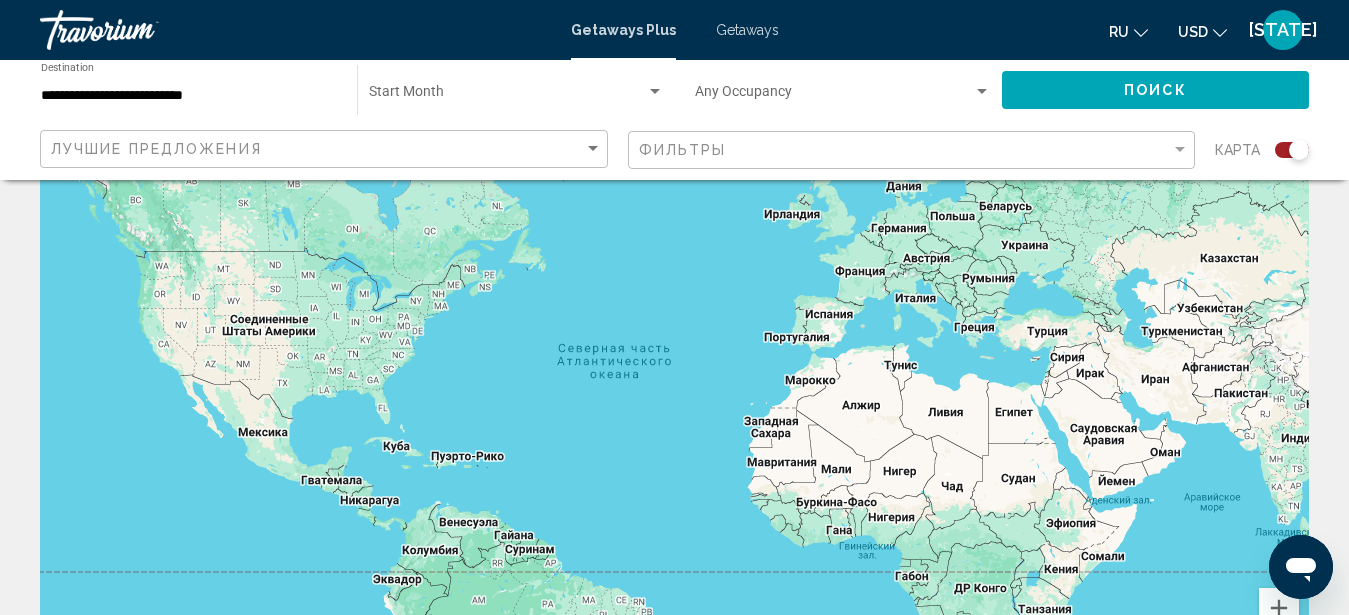scroll, scrollTop: 0, scrollLeft: 0, axis: both 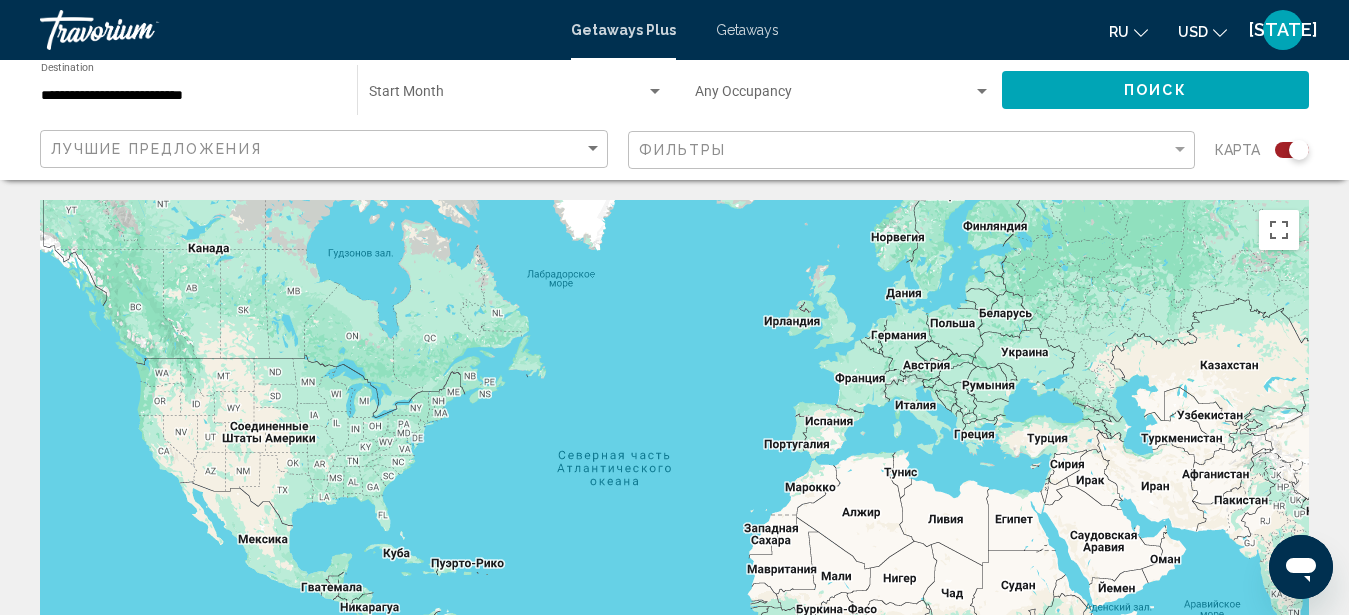 click at bounding box center (507, 96) 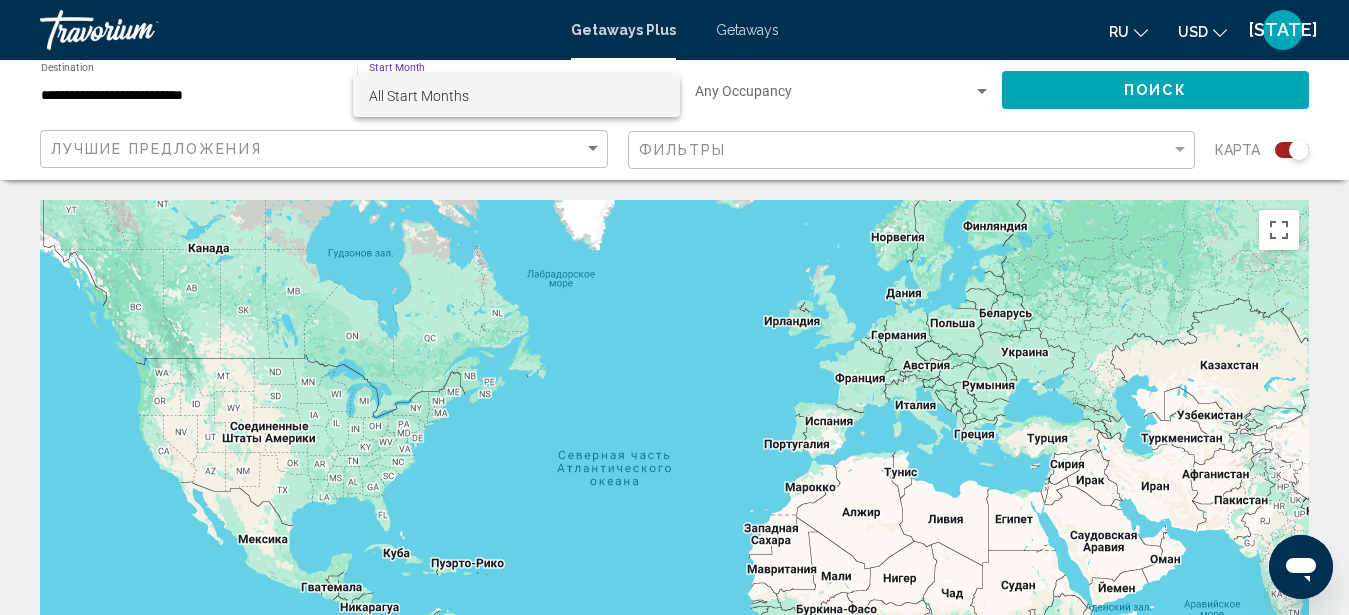 click at bounding box center [674, 307] 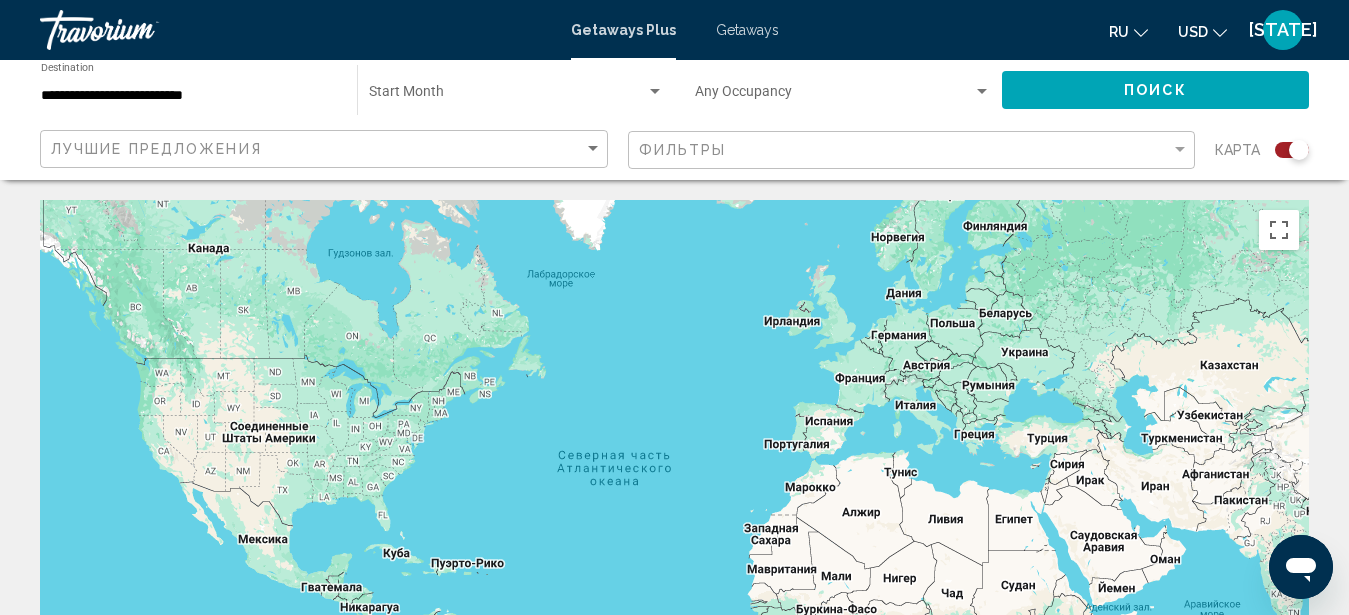 click on "**********" at bounding box center [189, 96] 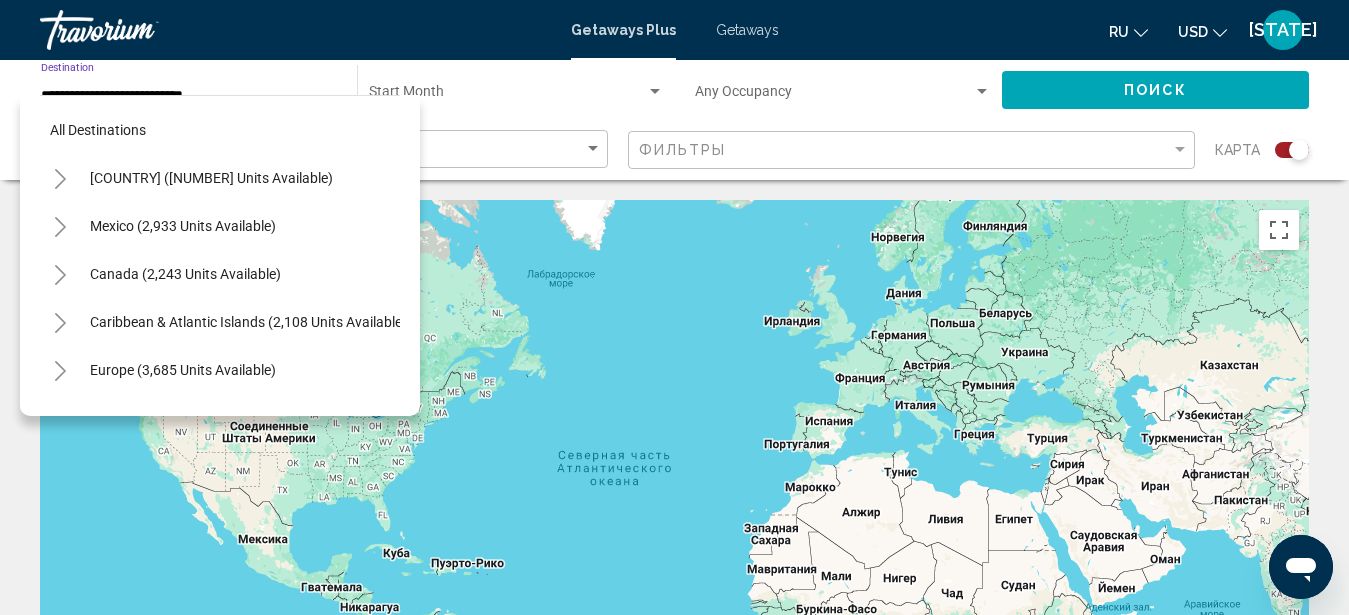 scroll, scrollTop: 821, scrollLeft: 0, axis: vertical 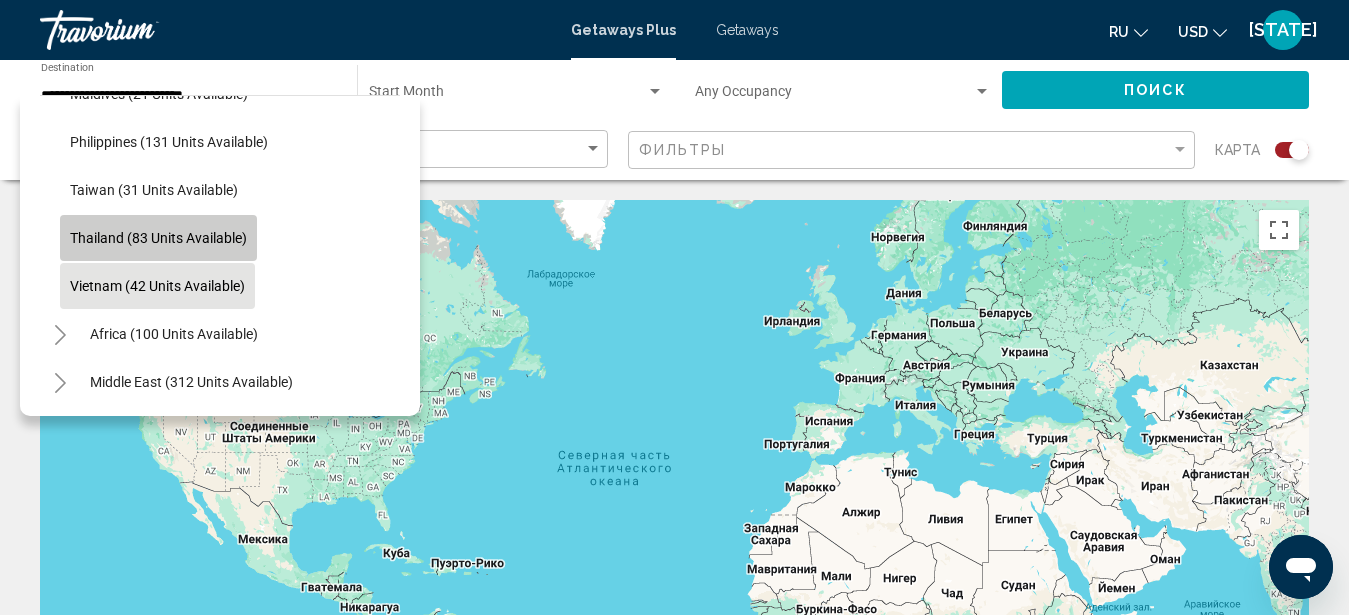 click on "Thailand (83 units available)" 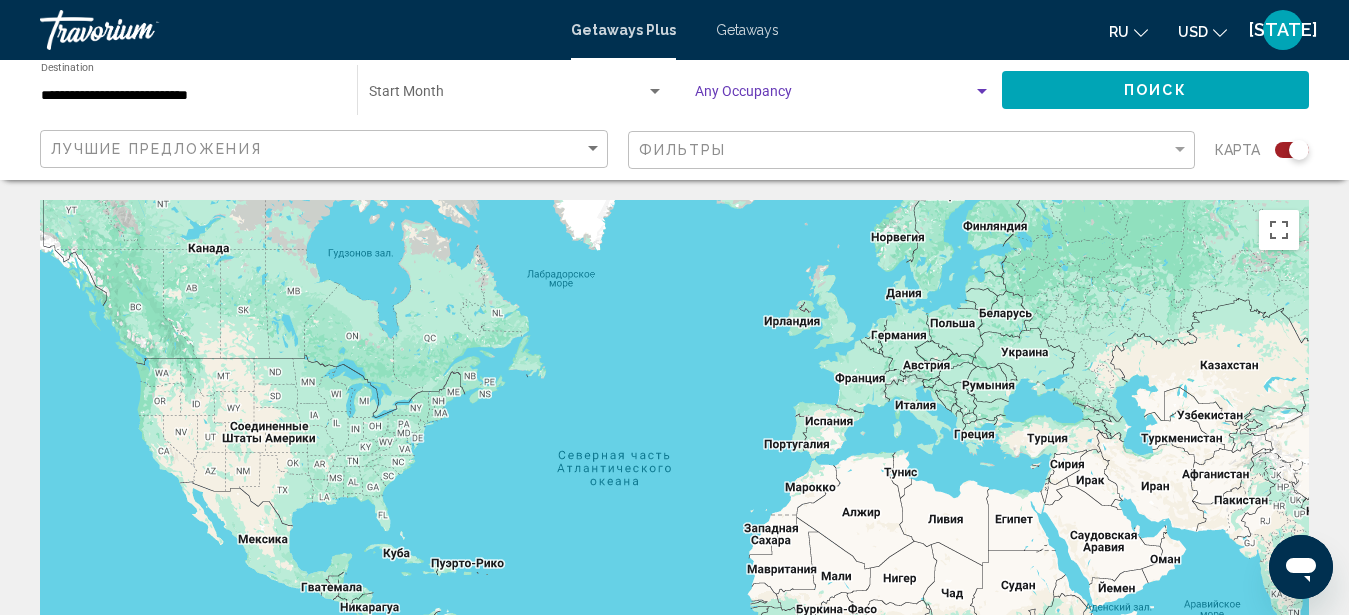 click at bounding box center [982, 92] 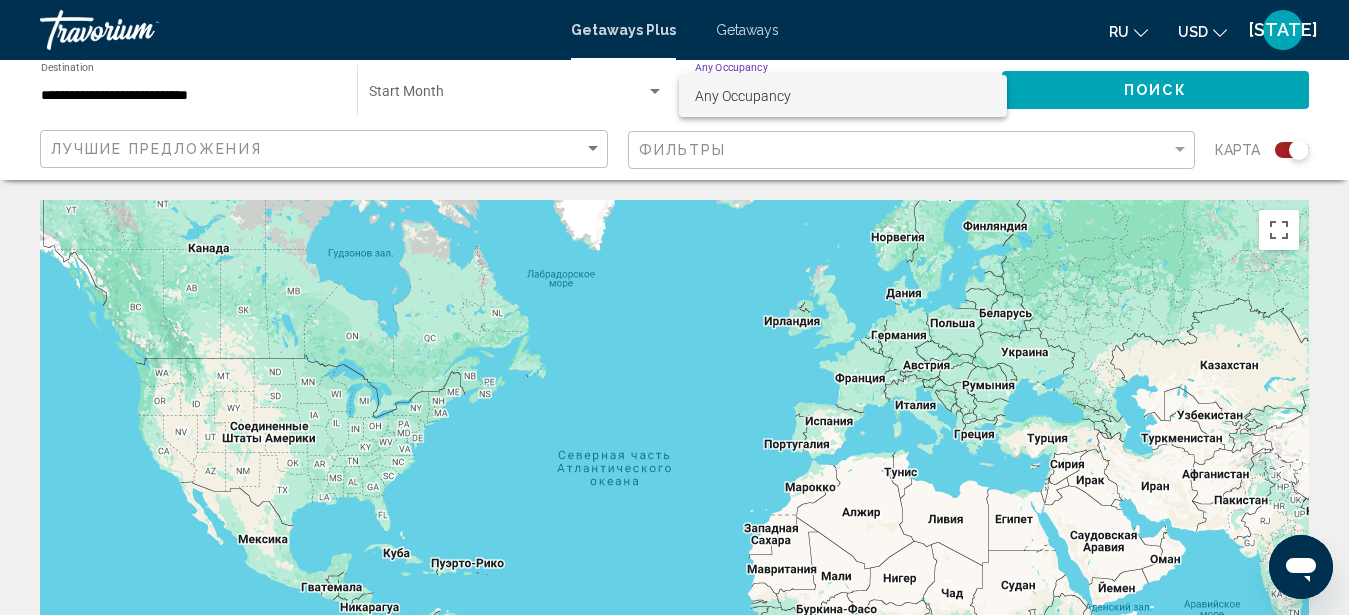 click at bounding box center [674, 307] 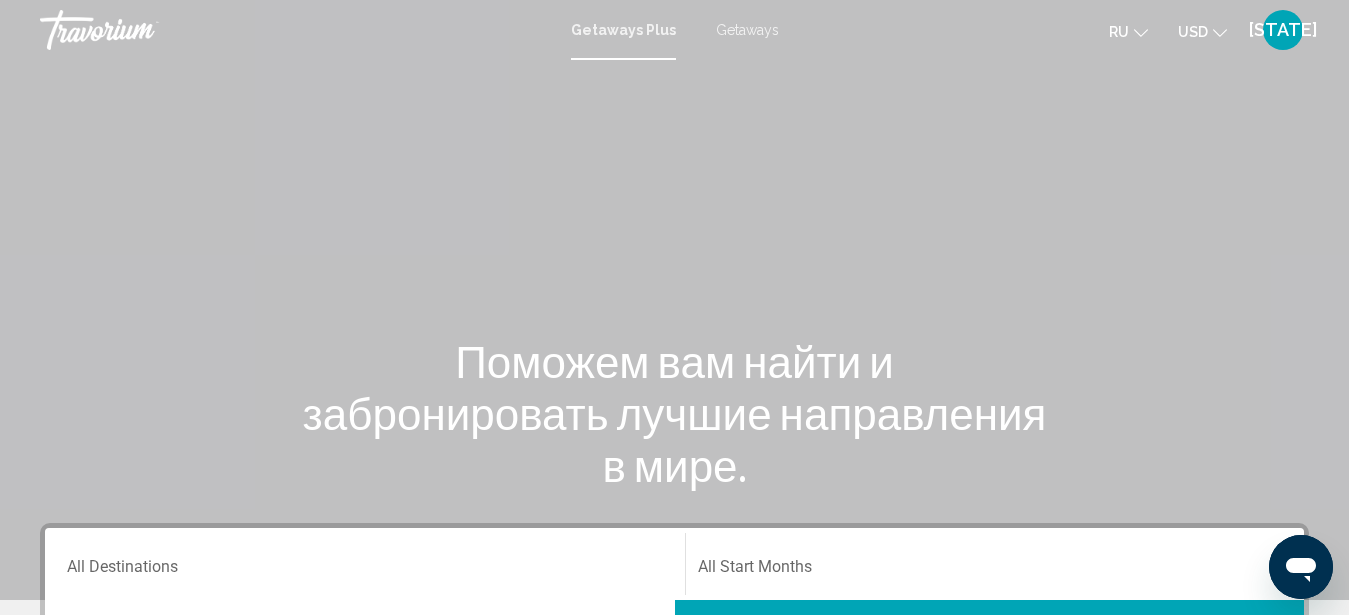 scroll, scrollTop: 408, scrollLeft: 0, axis: vertical 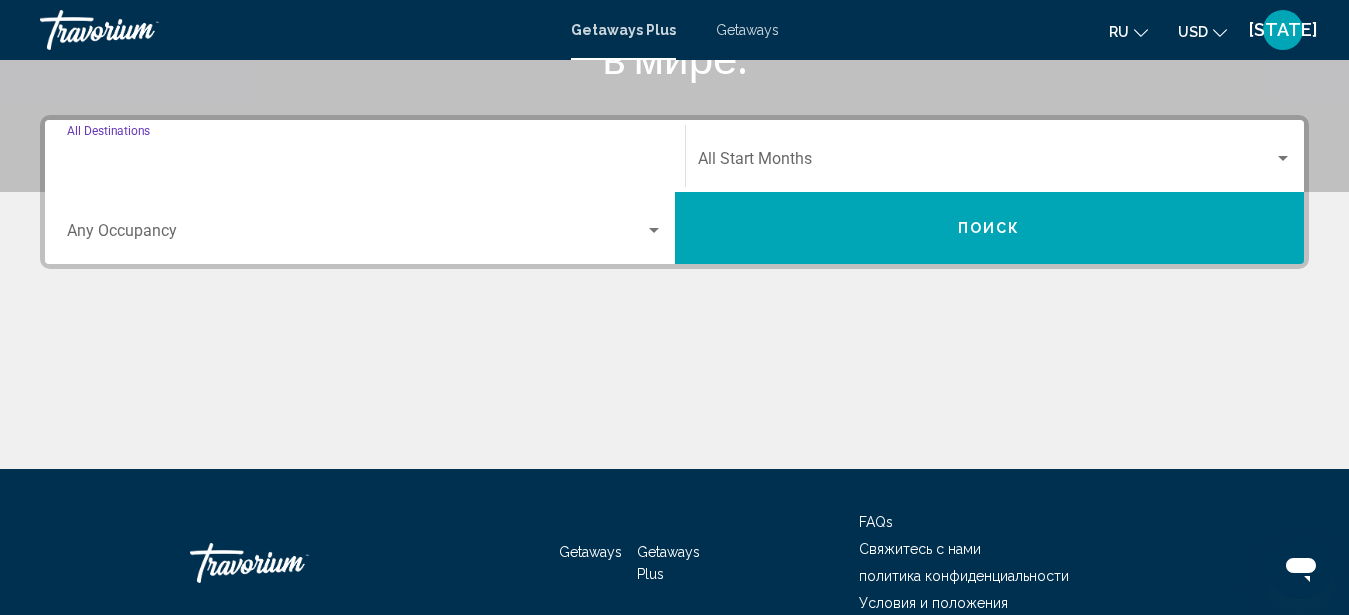 click on "Destination All Destinations" at bounding box center (365, 163) 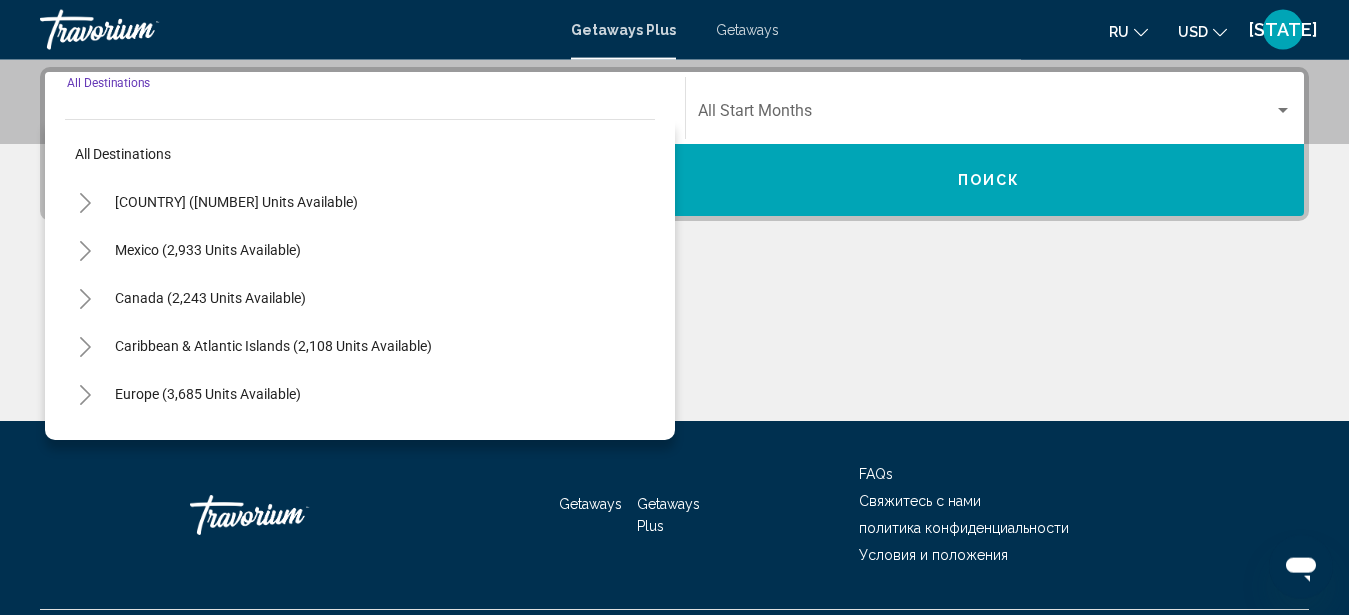 scroll, scrollTop: 458, scrollLeft: 0, axis: vertical 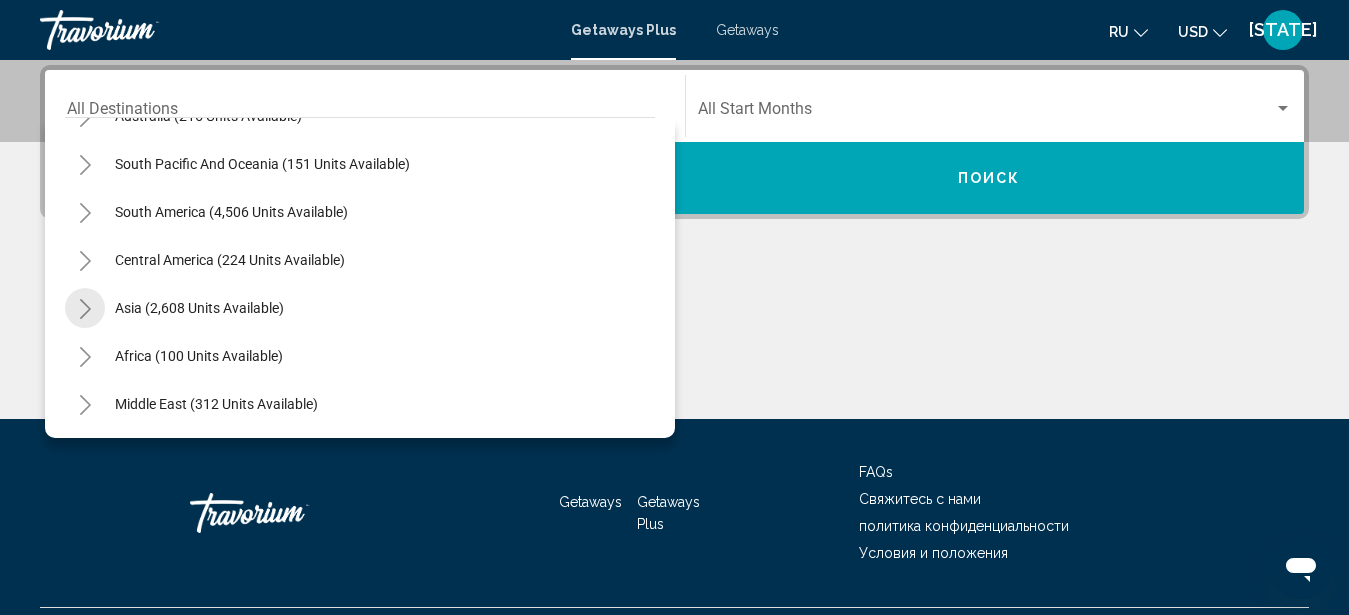click 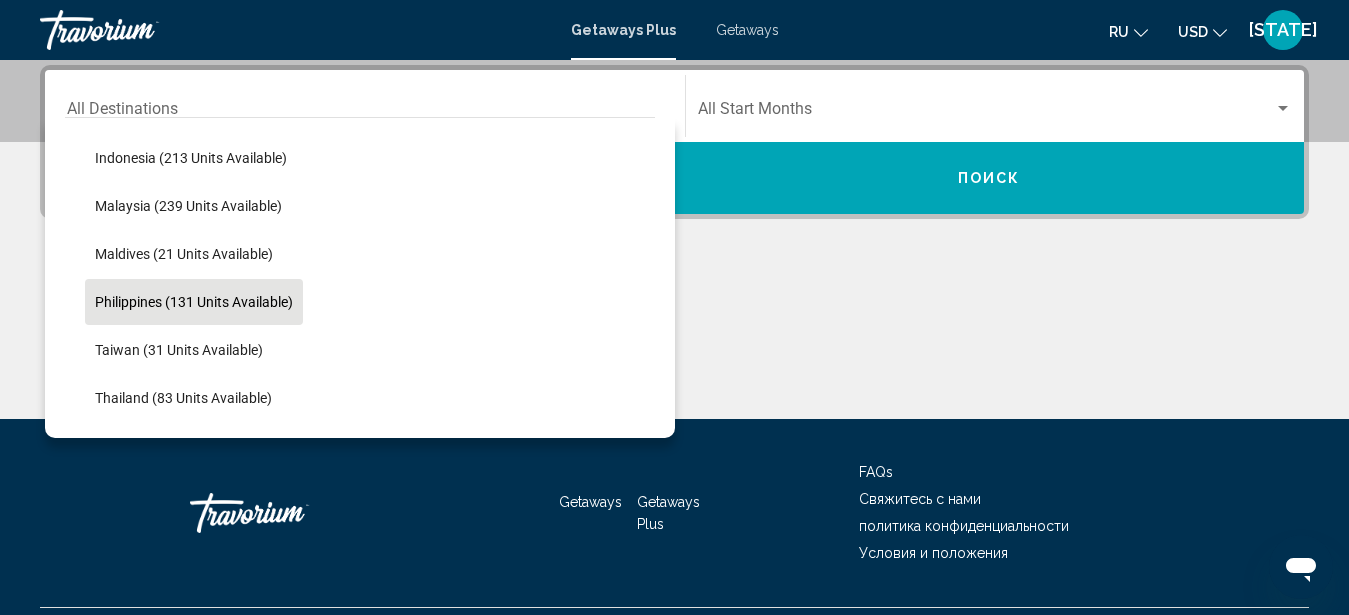 scroll, scrollTop: 780, scrollLeft: 0, axis: vertical 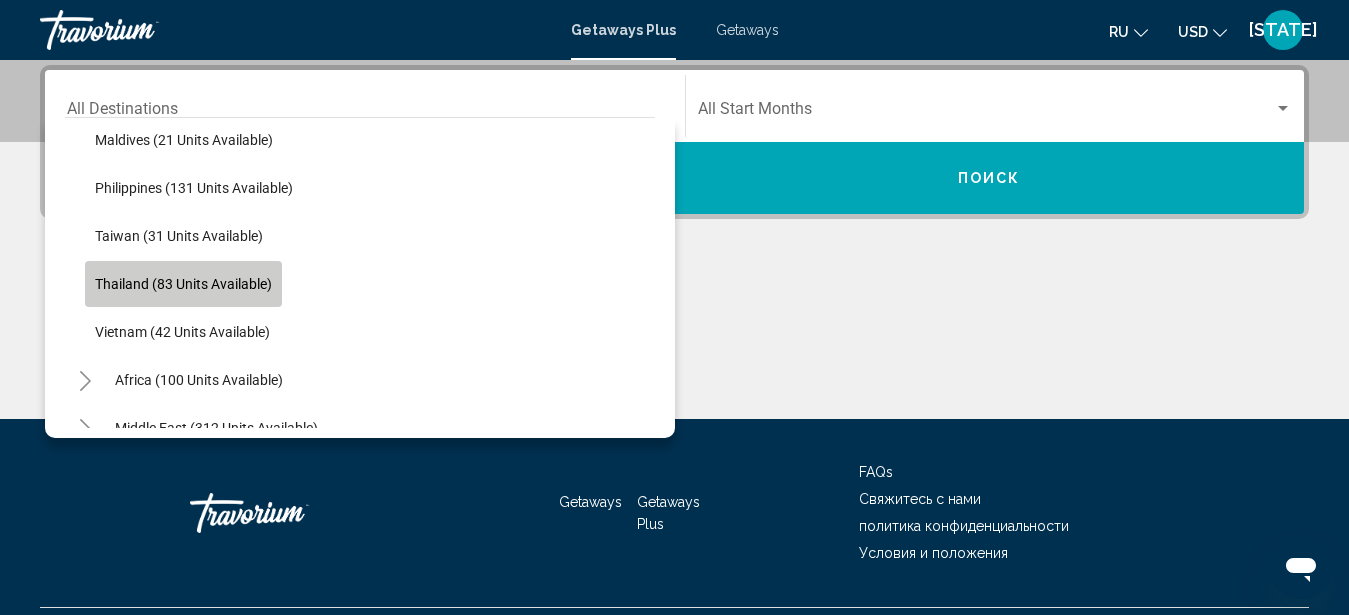 click on "Thailand (83 units available)" 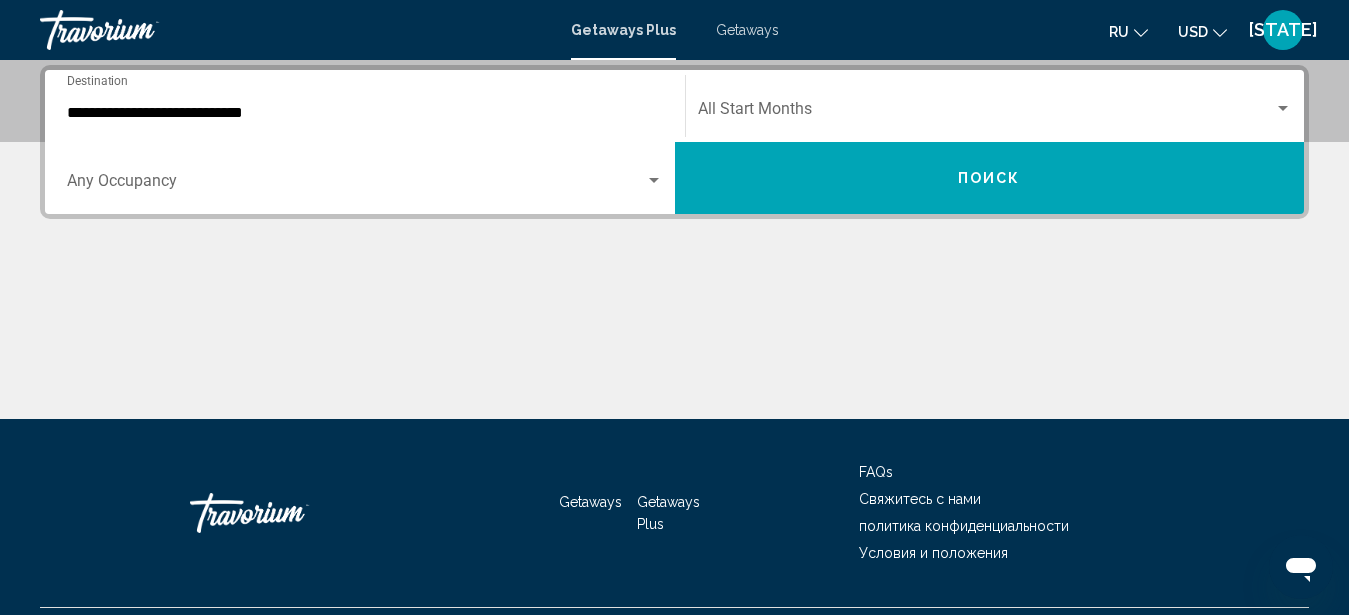 click on "Start Month All Start Months" 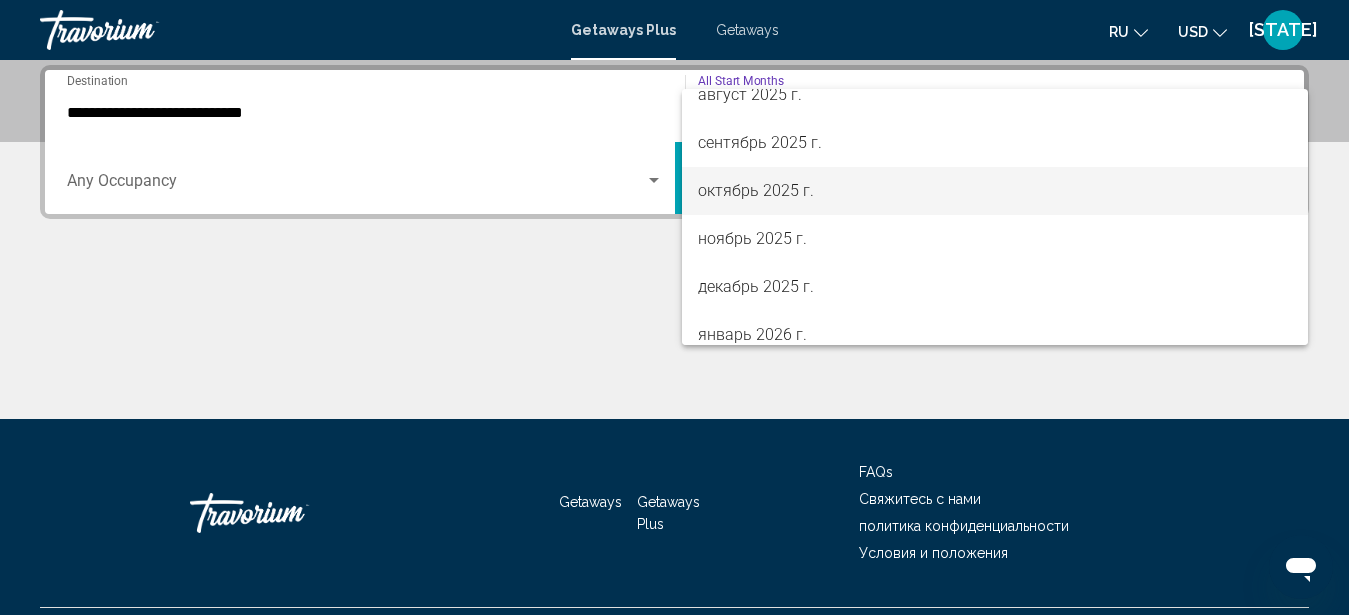 scroll, scrollTop: 0, scrollLeft: 0, axis: both 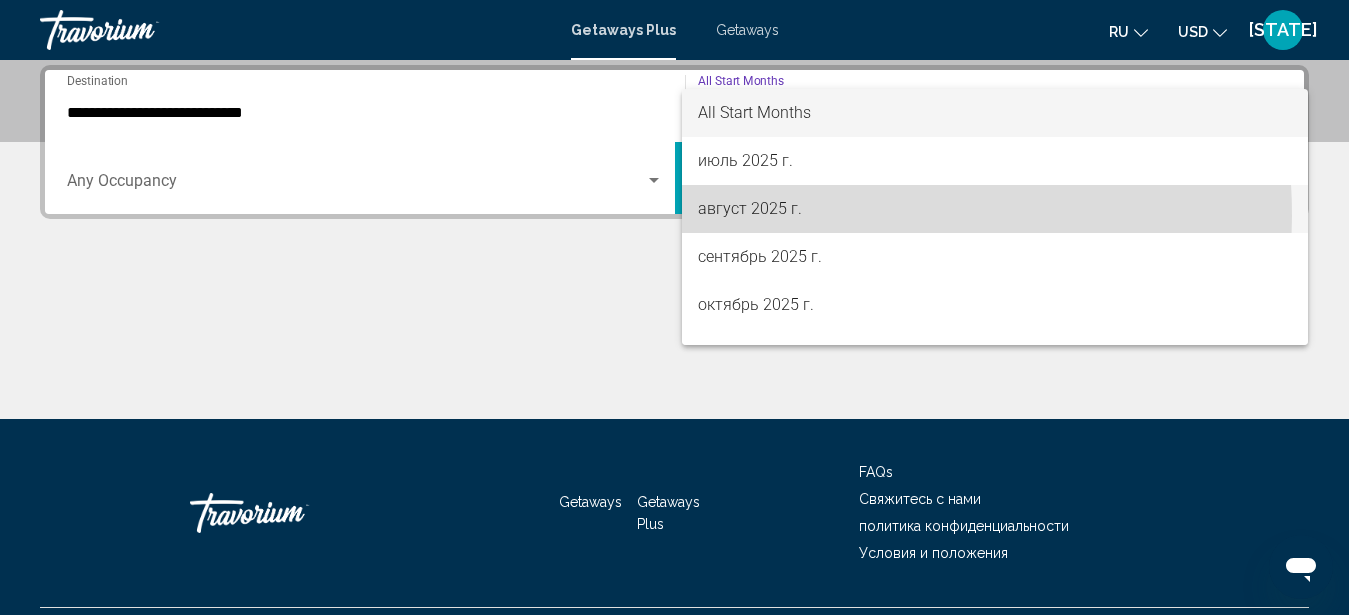click on "август 2025 г." at bounding box center [995, 209] 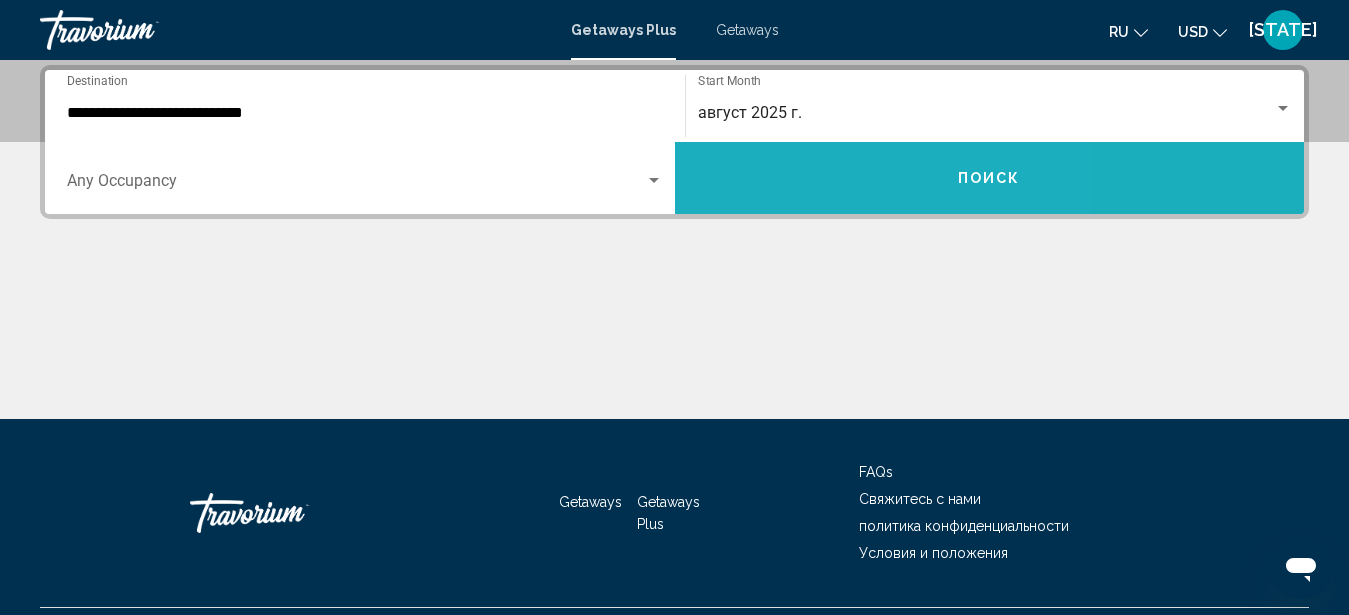 click on "Поиск" at bounding box center [990, 178] 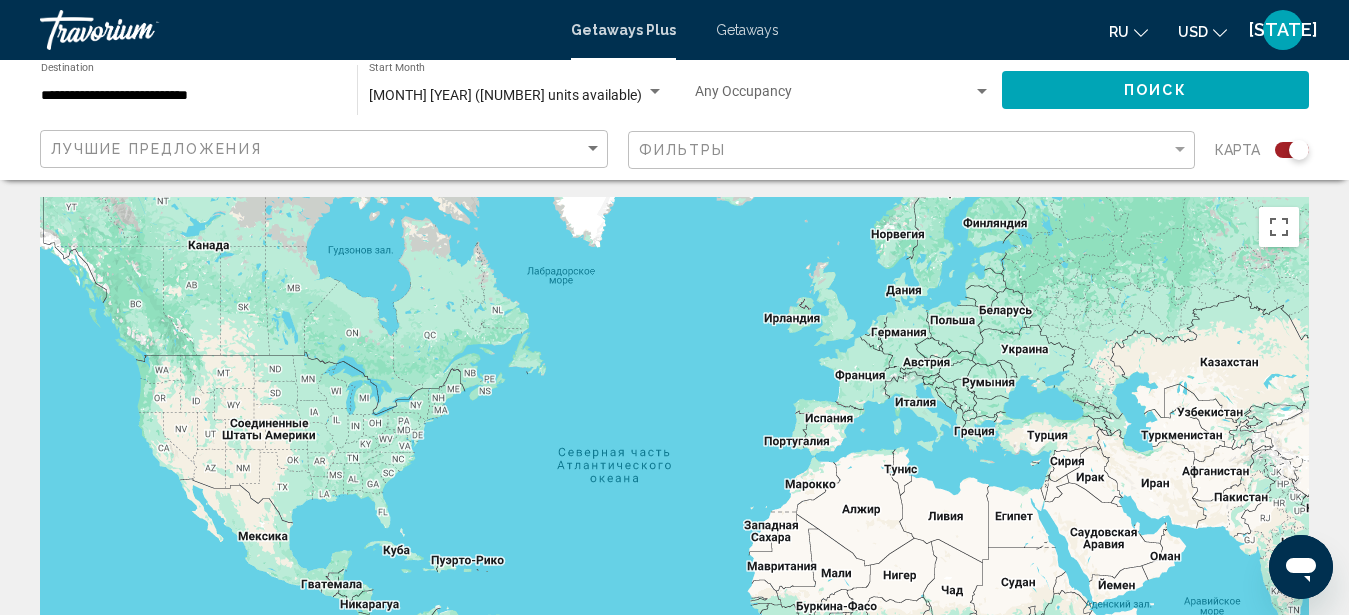 scroll, scrollTop: 0, scrollLeft: 0, axis: both 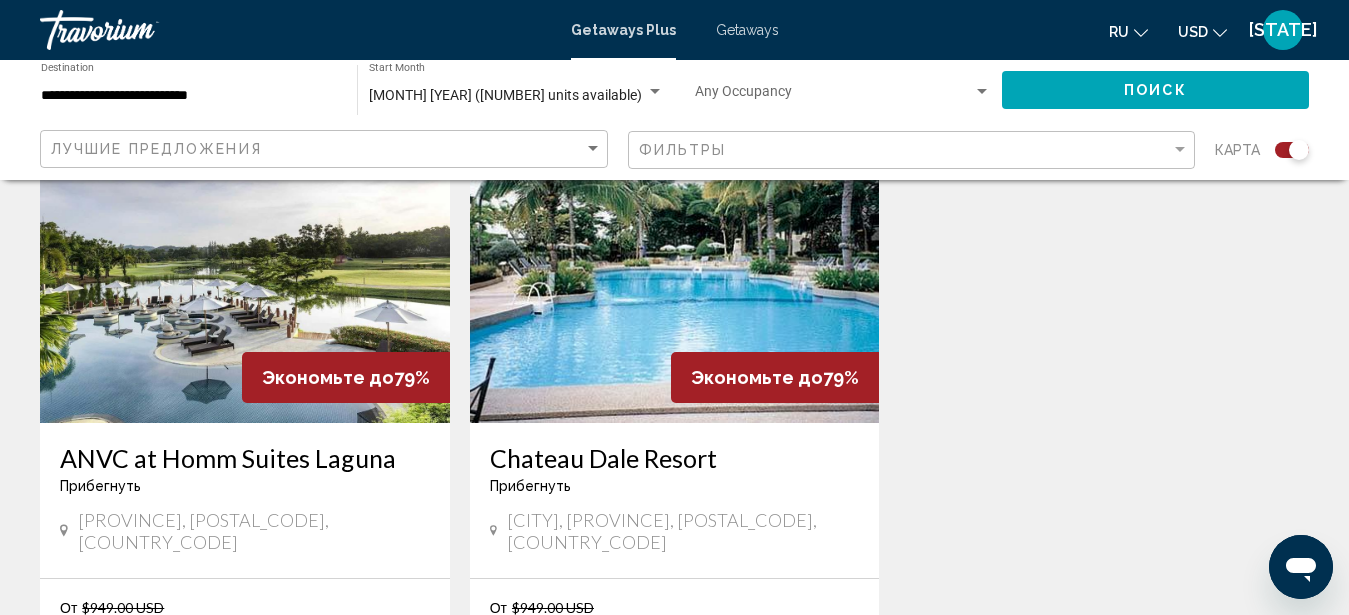click on "ANVC at Homm Suites Laguna" at bounding box center [245, 458] 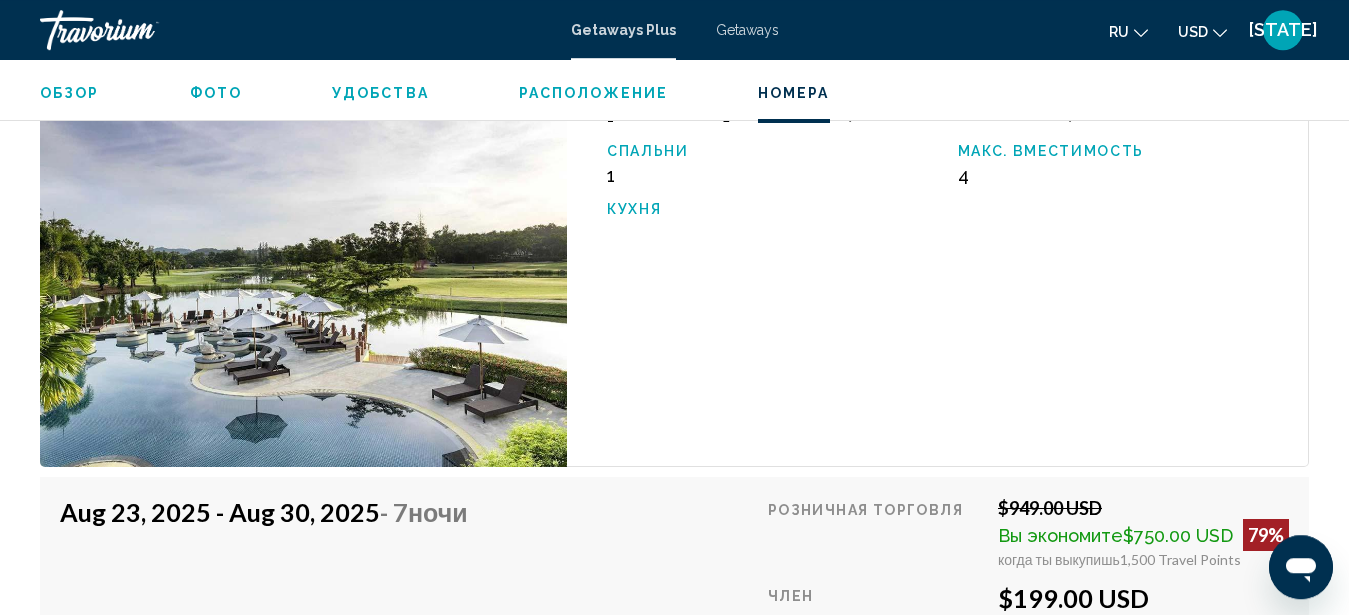 scroll, scrollTop: 3474, scrollLeft: 0, axis: vertical 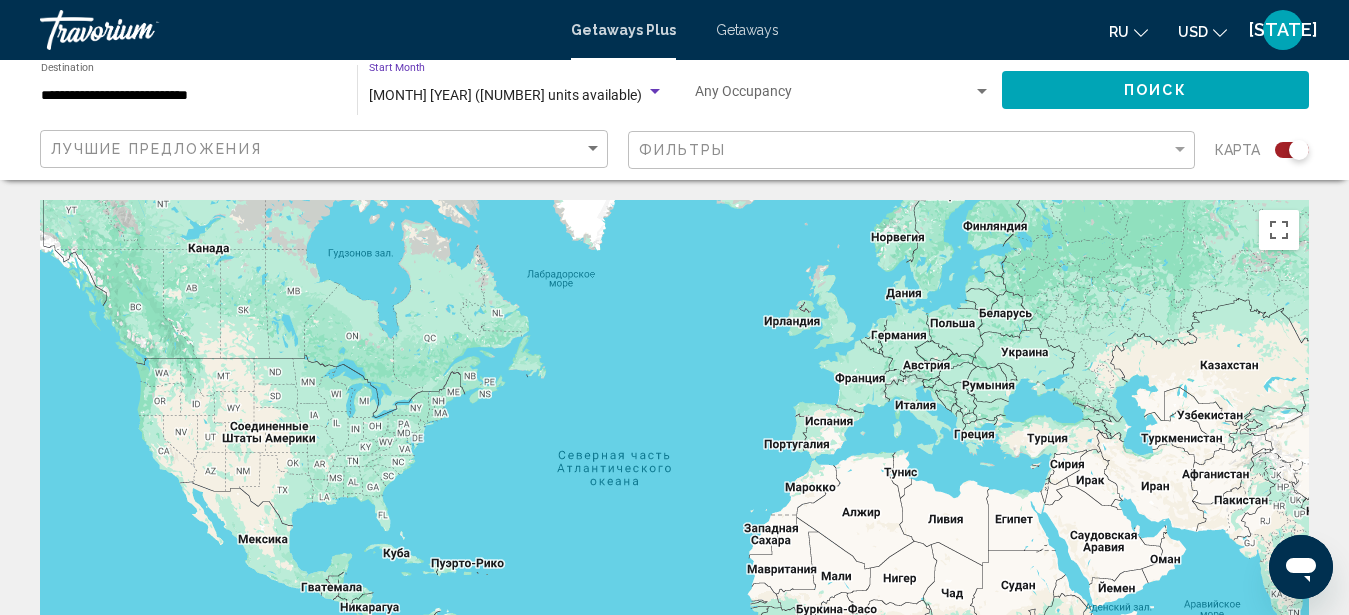 click on "[MONTH] [YEAR] ([NUMBER] units available)" at bounding box center [505, 95] 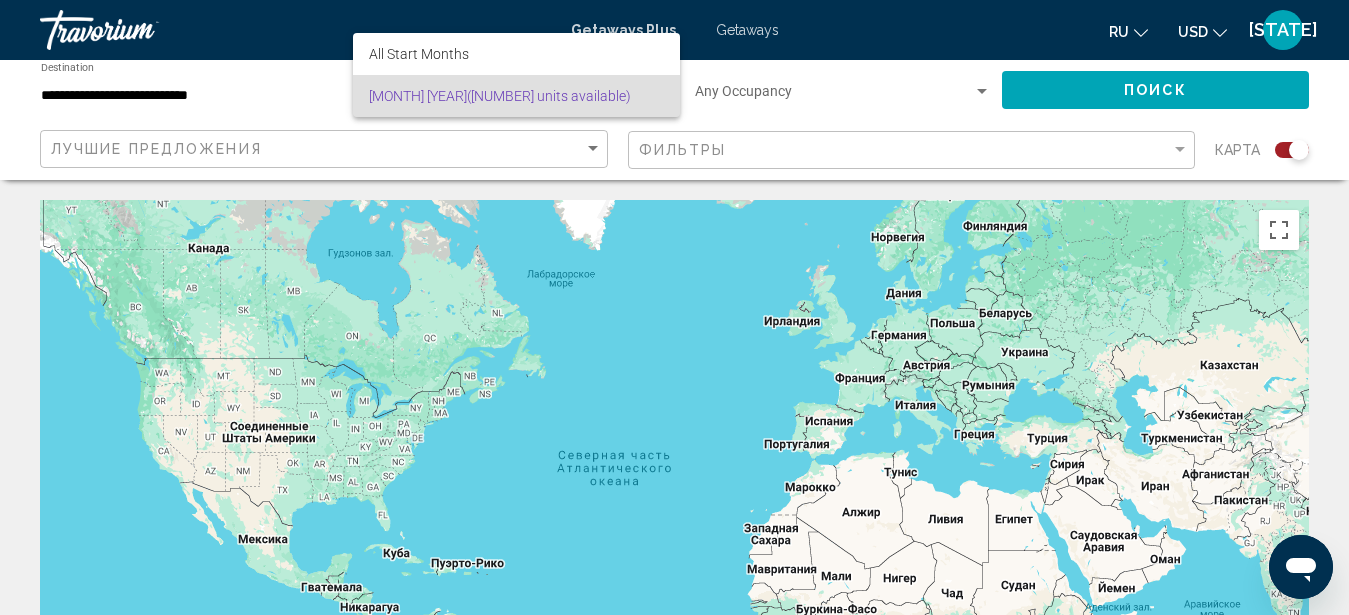 click at bounding box center (674, 307) 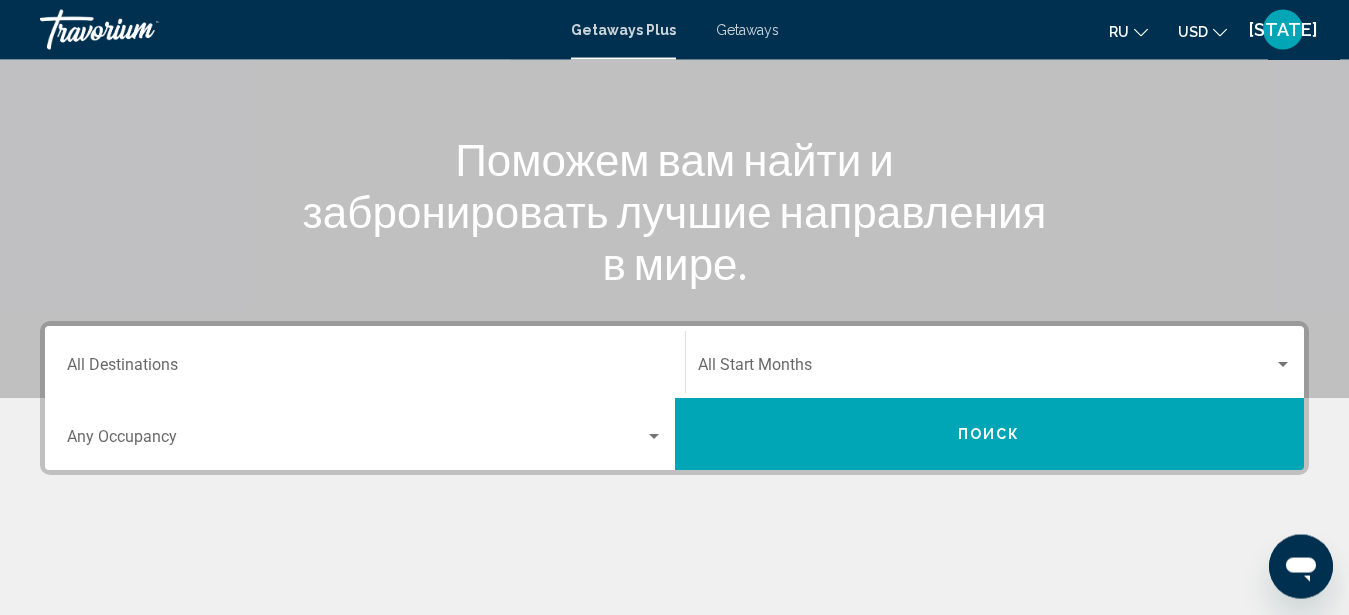 scroll, scrollTop: 201, scrollLeft: 0, axis: vertical 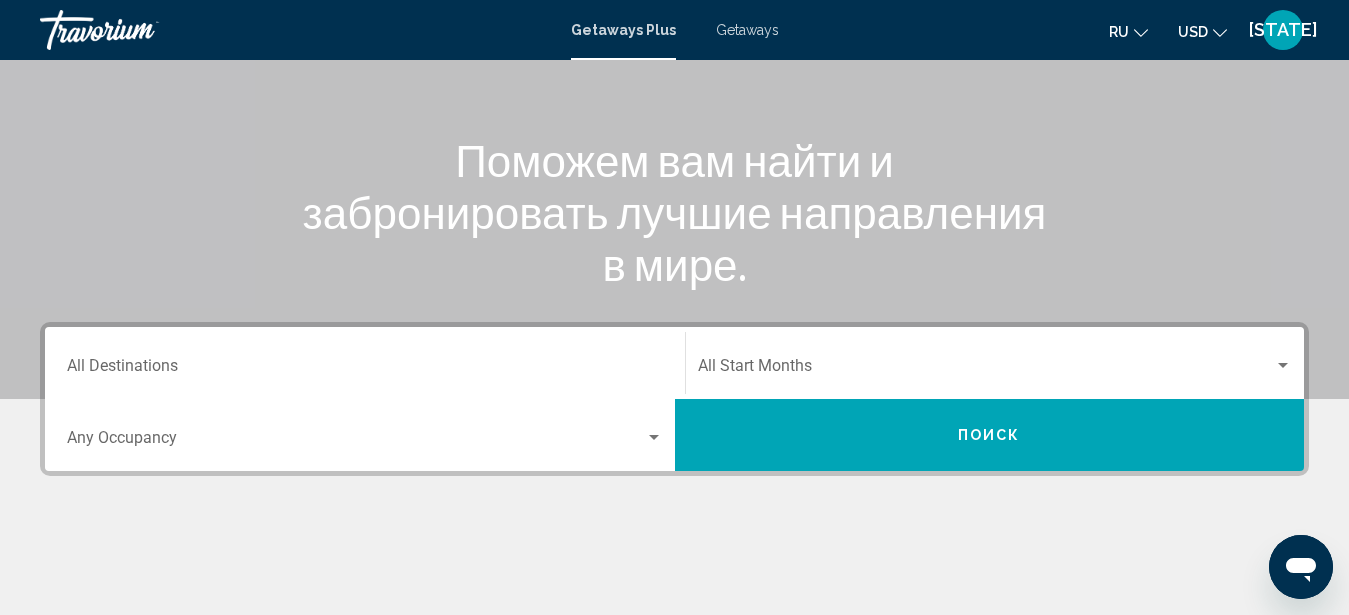 click at bounding box center (654, 437) 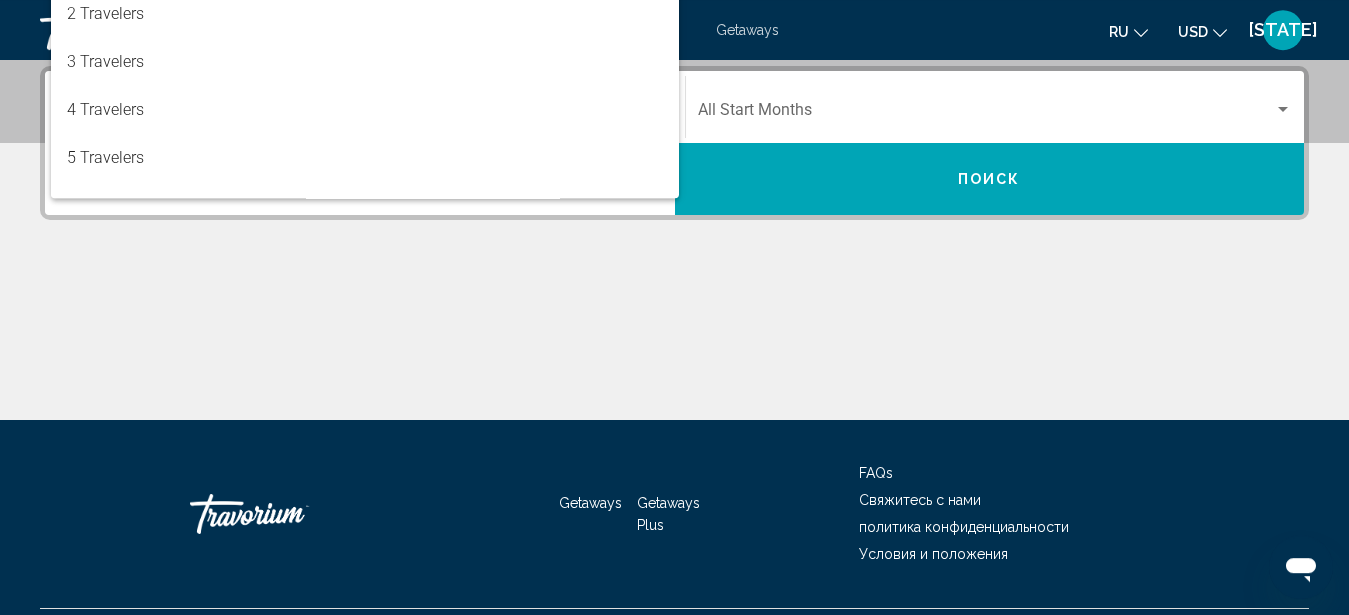 scroll, scrollTop: 458, scrollLeft: 0, axis: vertical 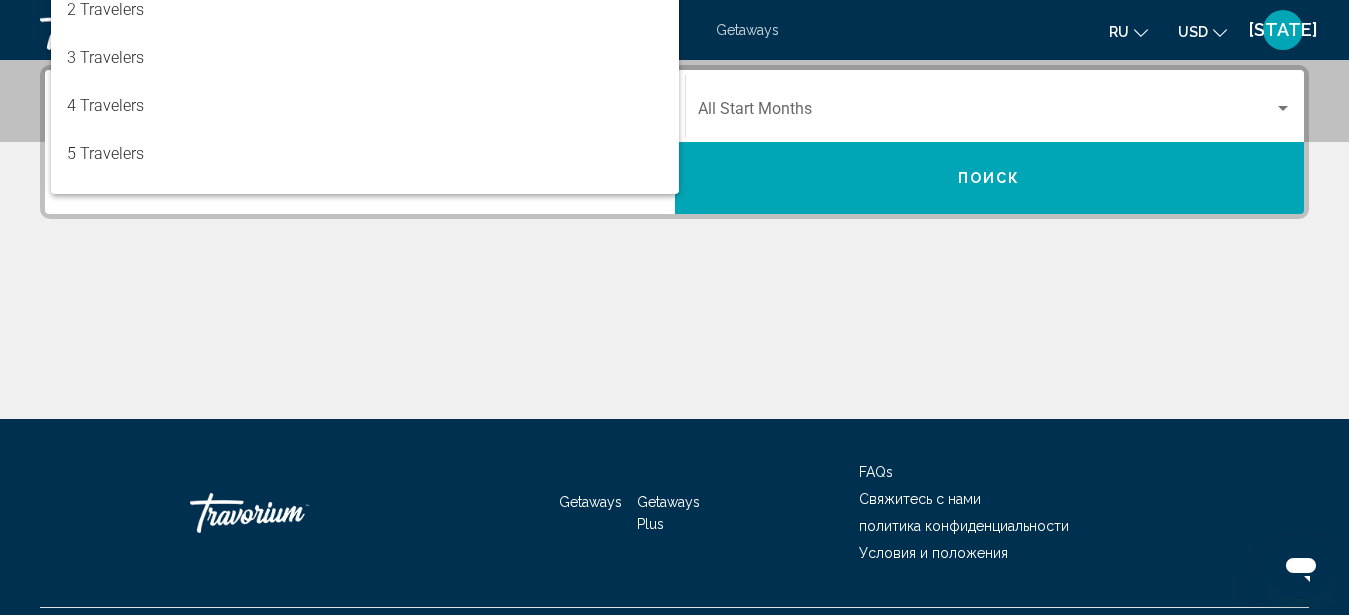 click at bounding box center (674, 307) 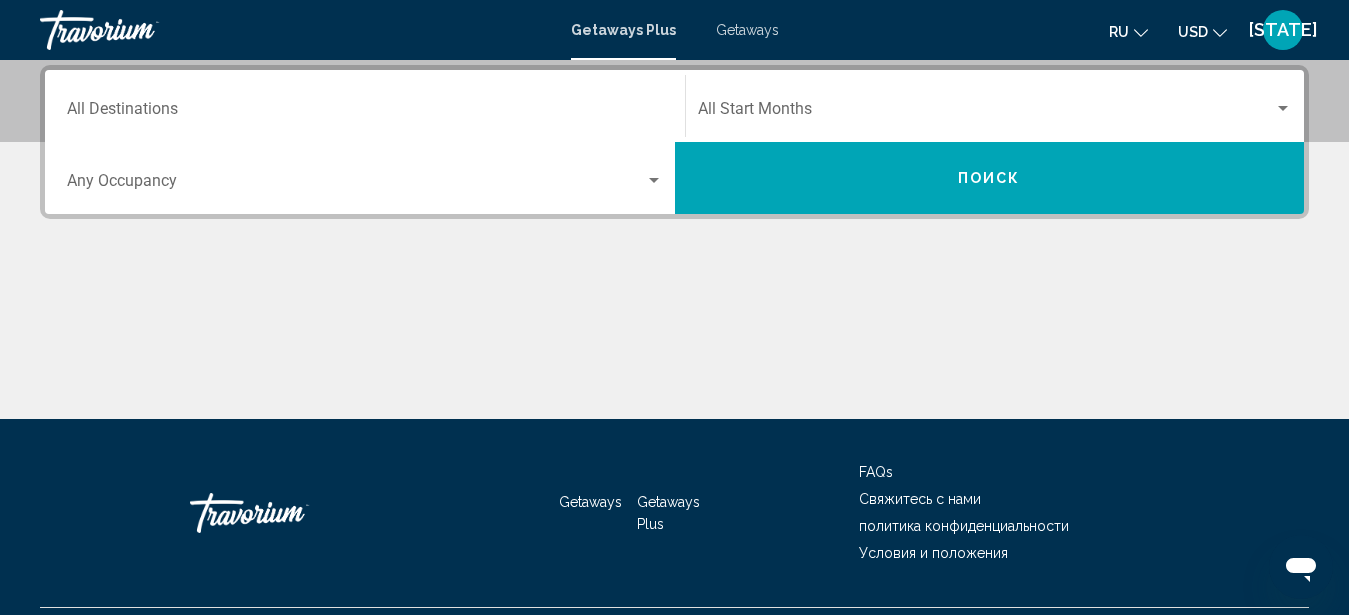 click on "Destination All Destinations" at bounding box center (365, 106) 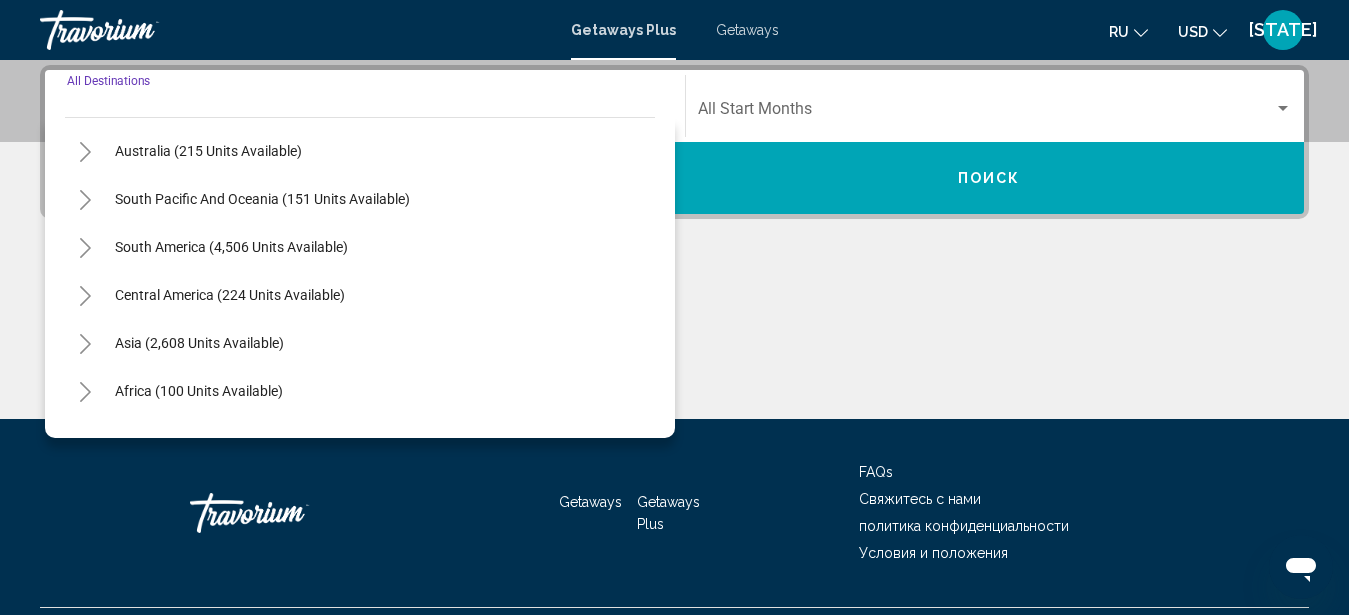 scroll, scrollTop: 324, scrollLeft: 0, axis: vertical 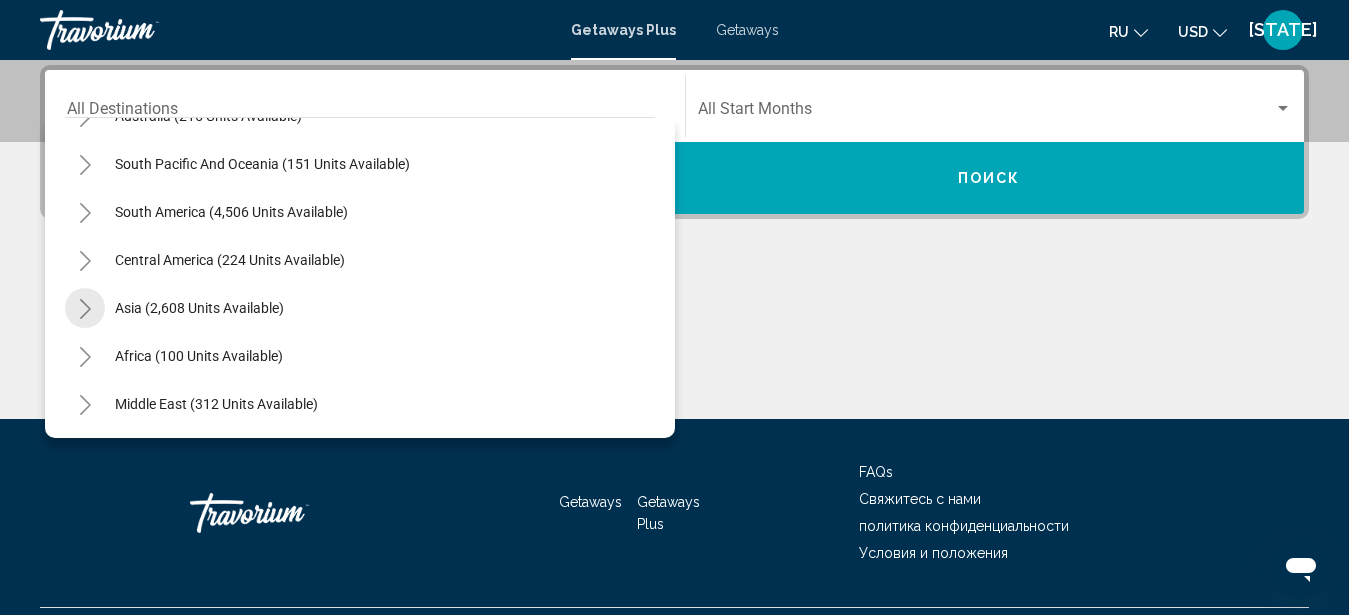 click 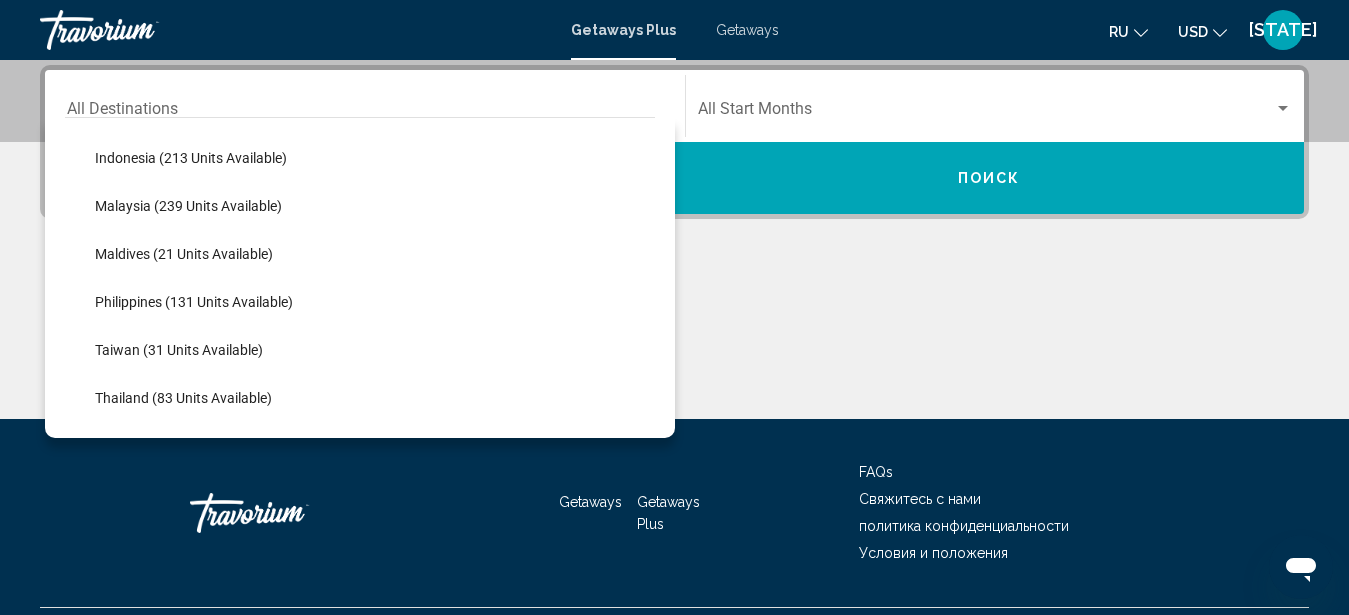 scroll, scrollTop: 780, scrollLeft: 0, axis: vertical 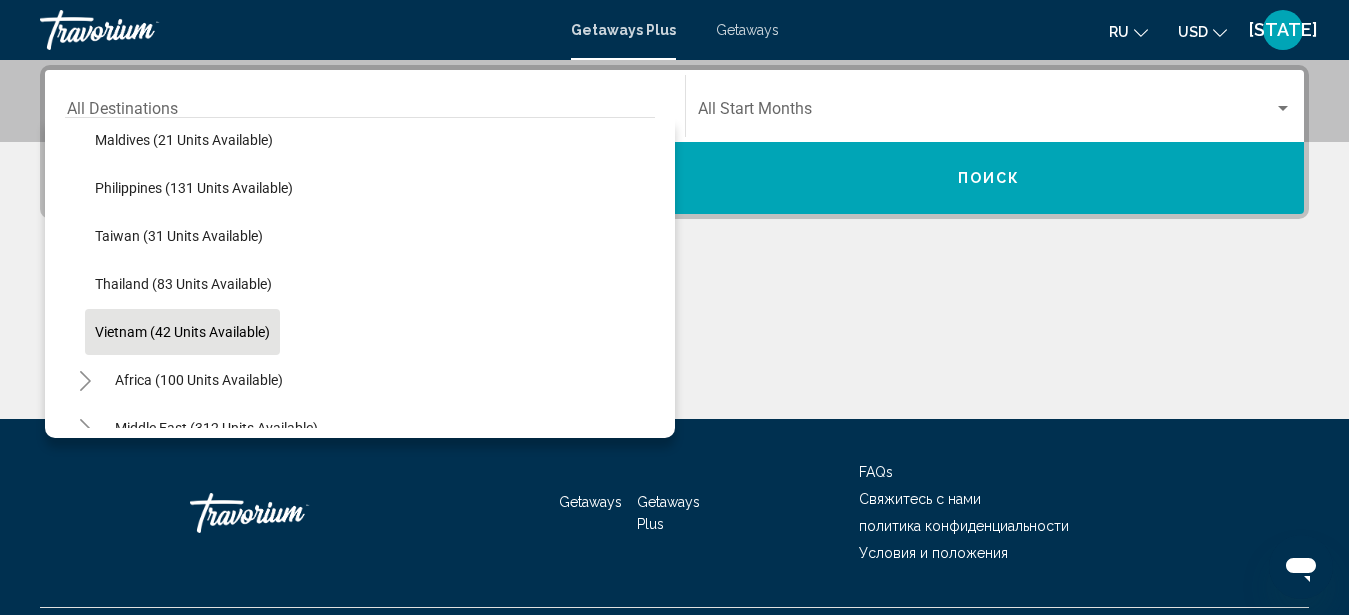 click on "Vietnam (42 units available)" 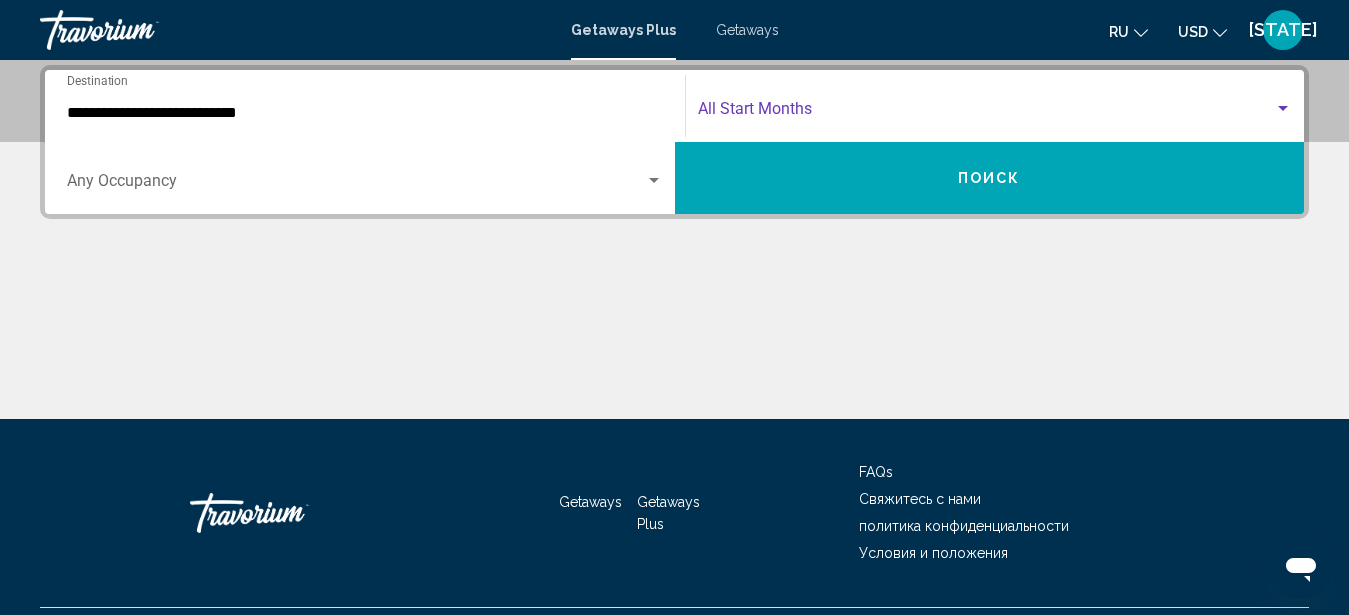 click at bounding box center (986, 113) 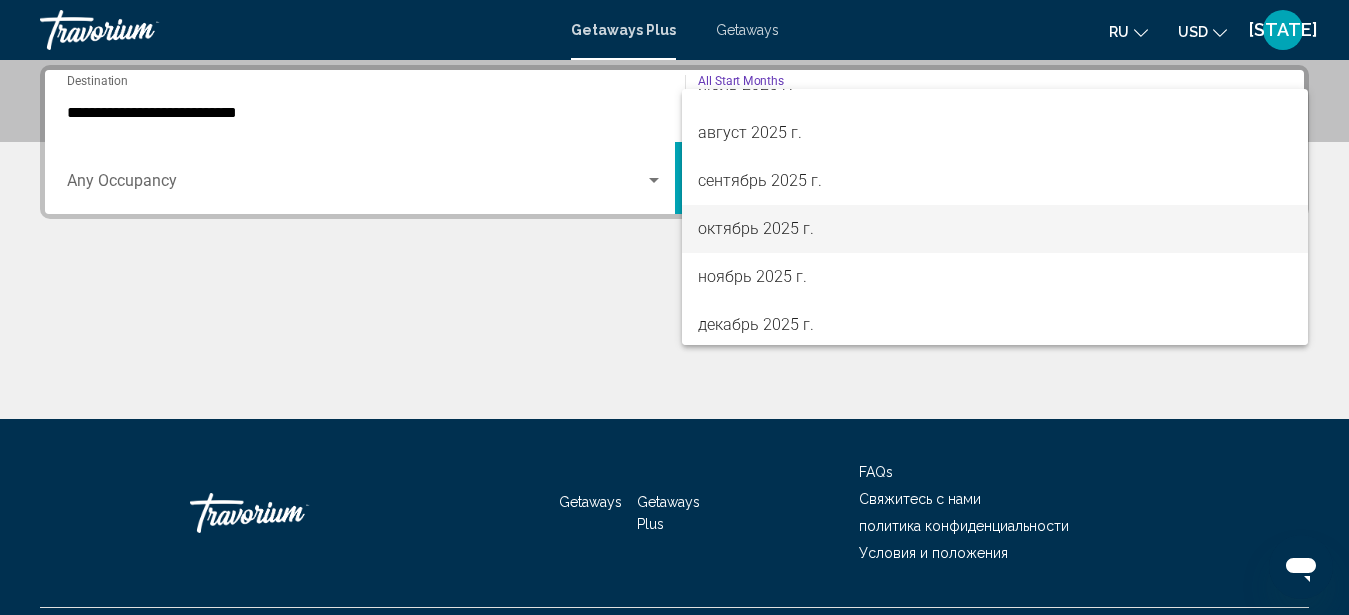 scroll, scrollTop: 114, scrollLeft: 0, axis: vertical 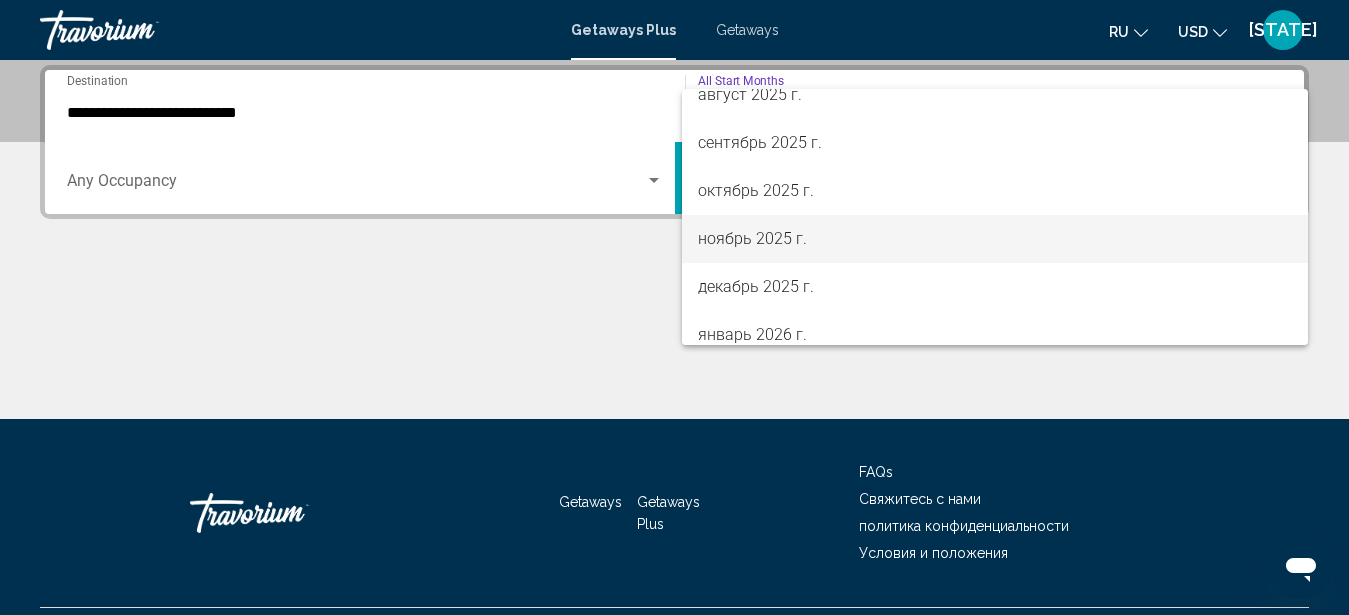 click on "ноябрь 2025 г." at bounding box center [995, 239] 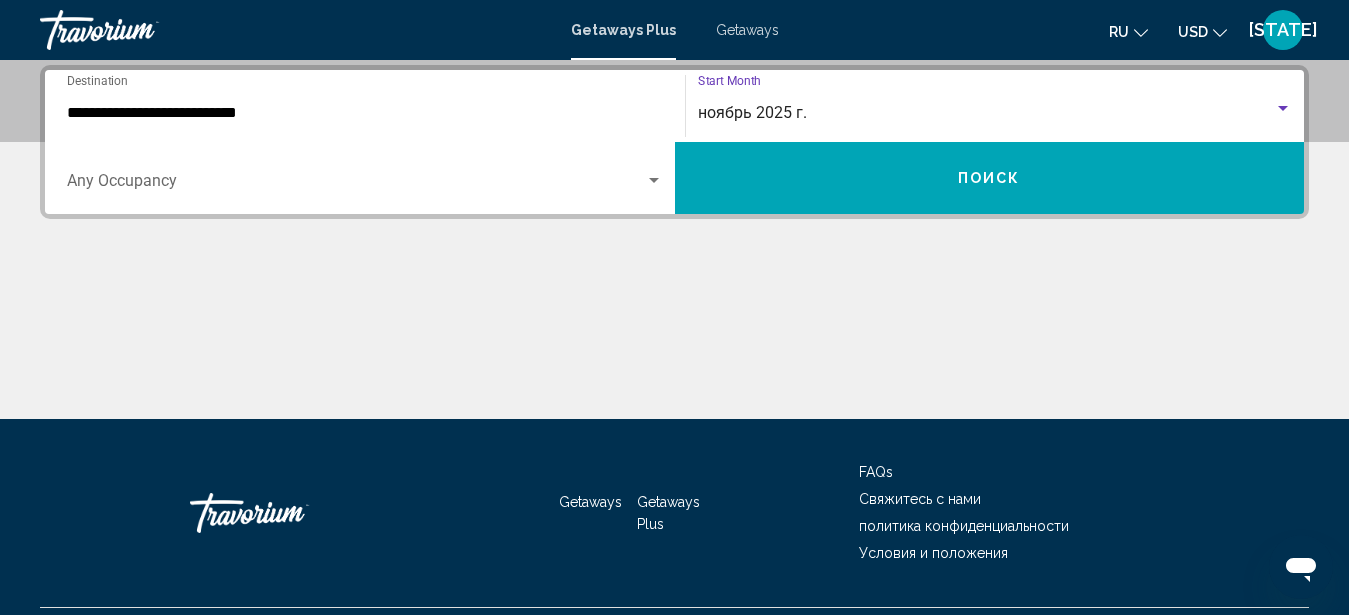 click on "Поиск" at bounding box center (990, 178) 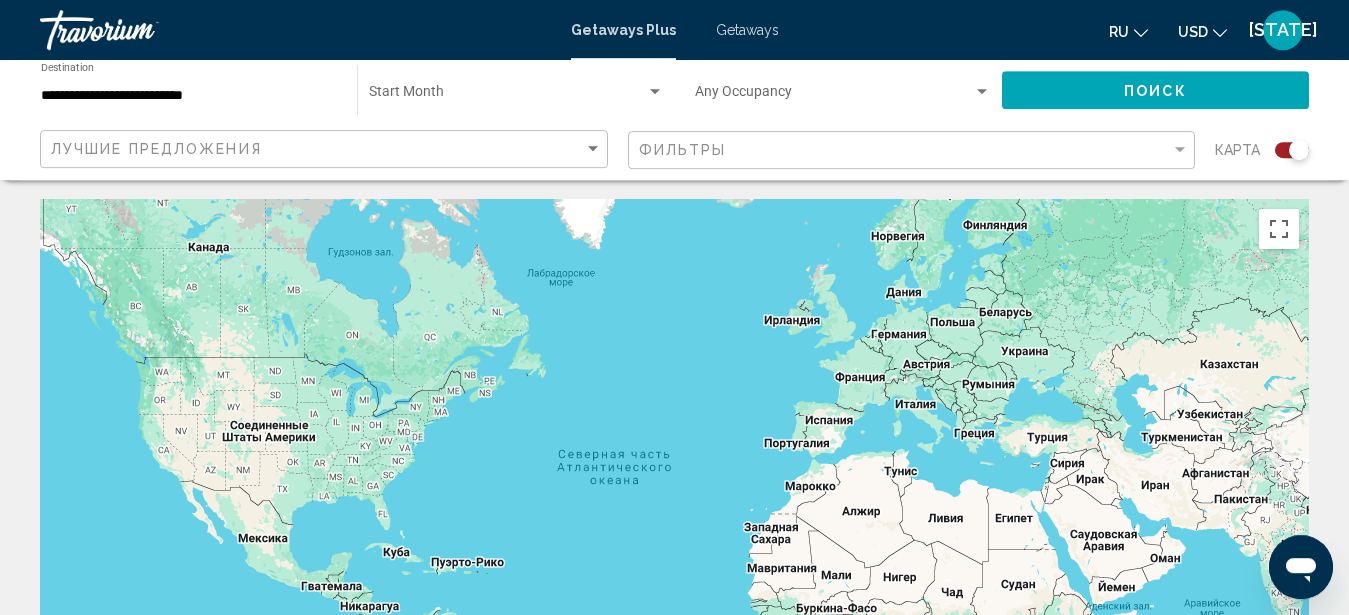 scroll, scrollTop: 0, scrollLeft: 0, axis: both 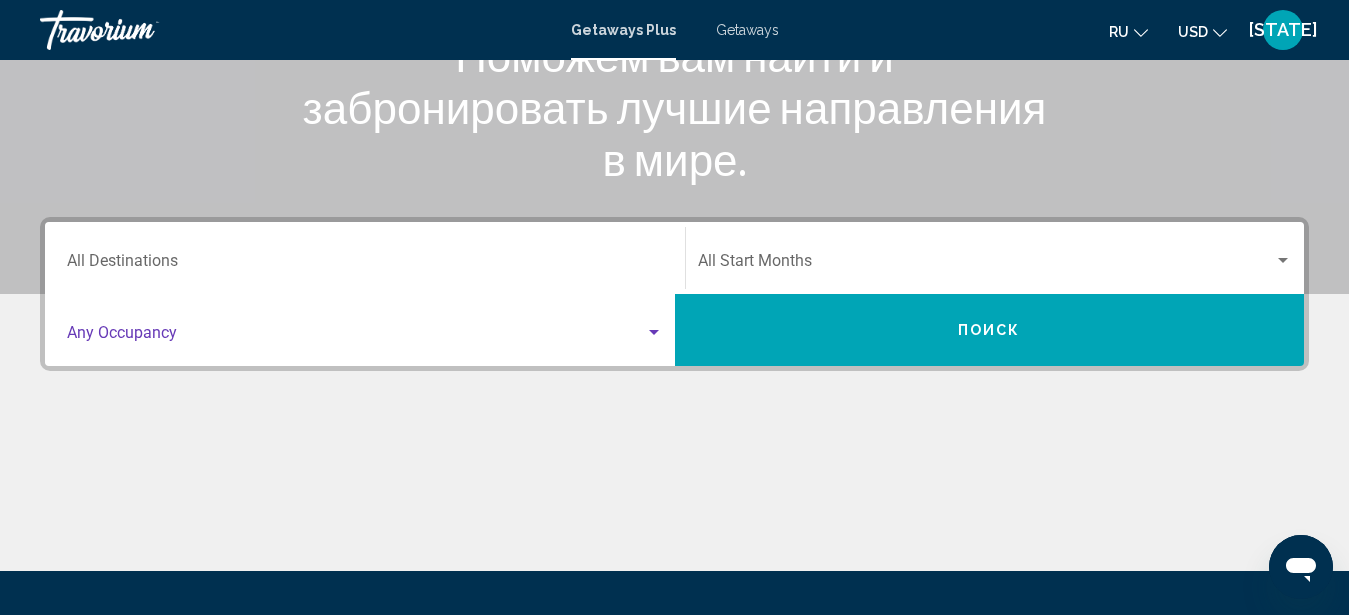 click at bounding box center [356, 337] 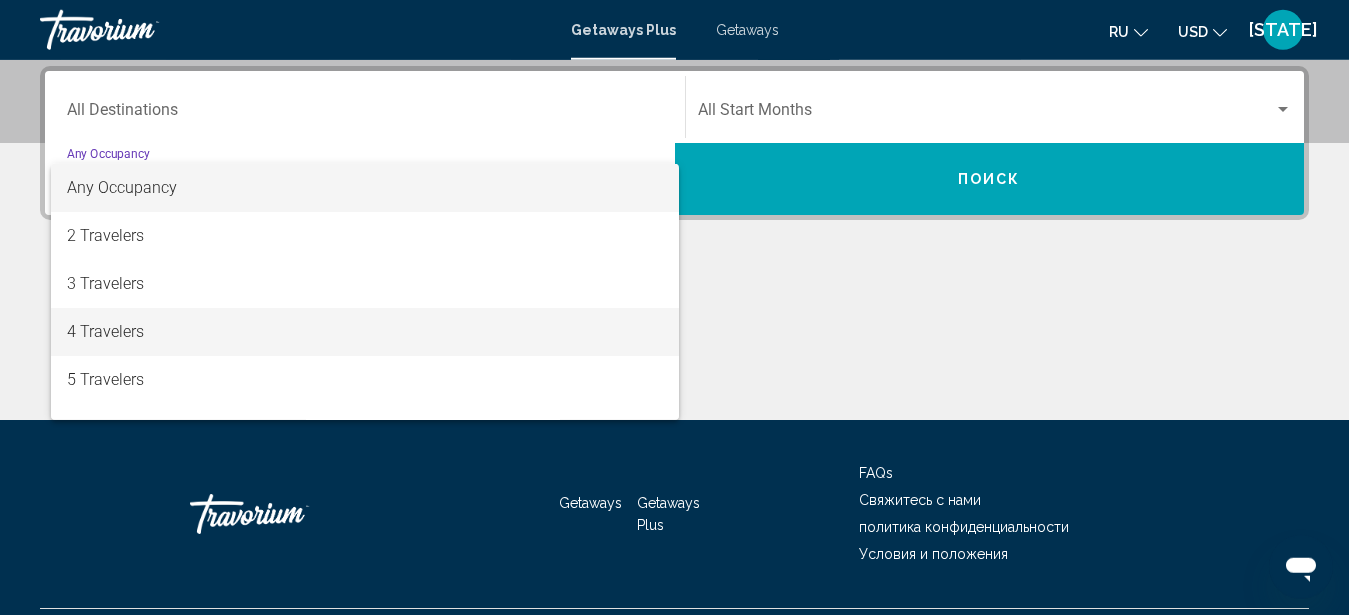 scroll, scrollTop: 458, scrollLeft: 0, axis: vertical 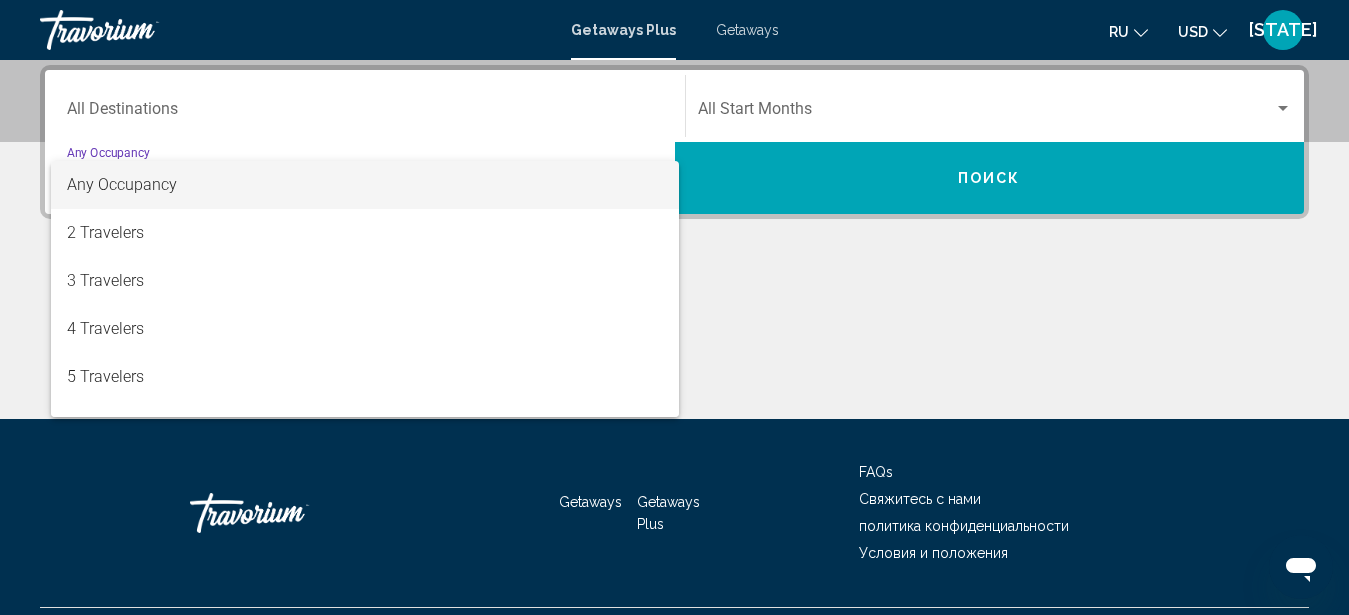 click at bounding box center [674, 307] 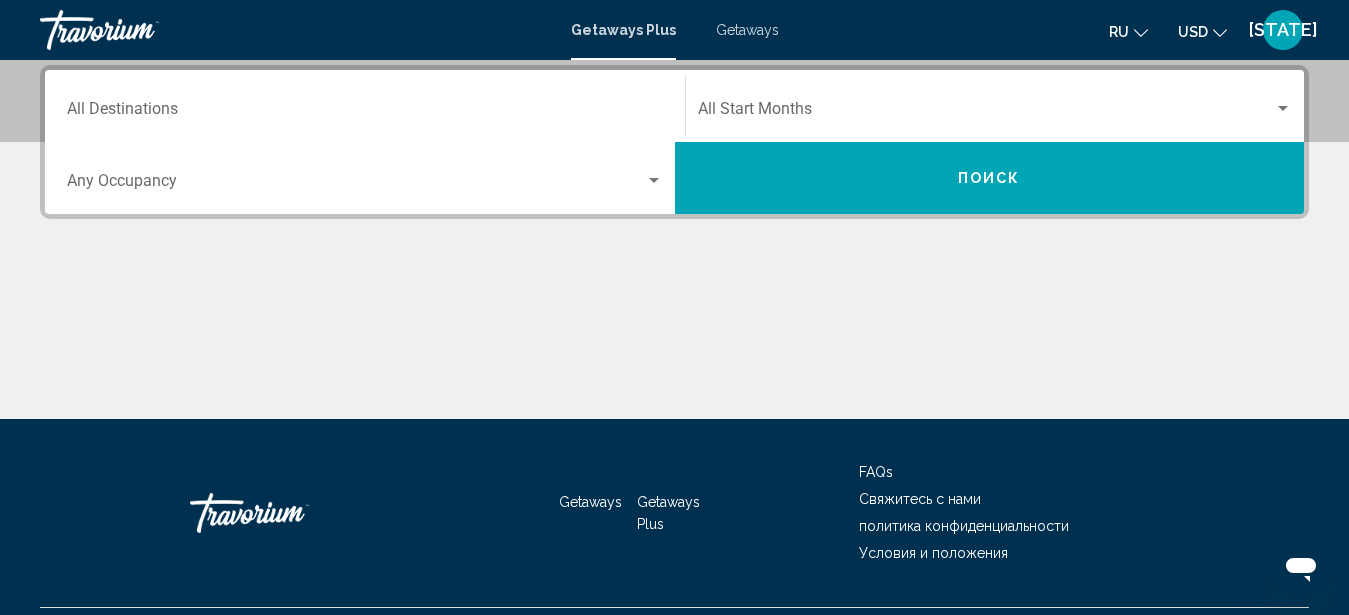 click 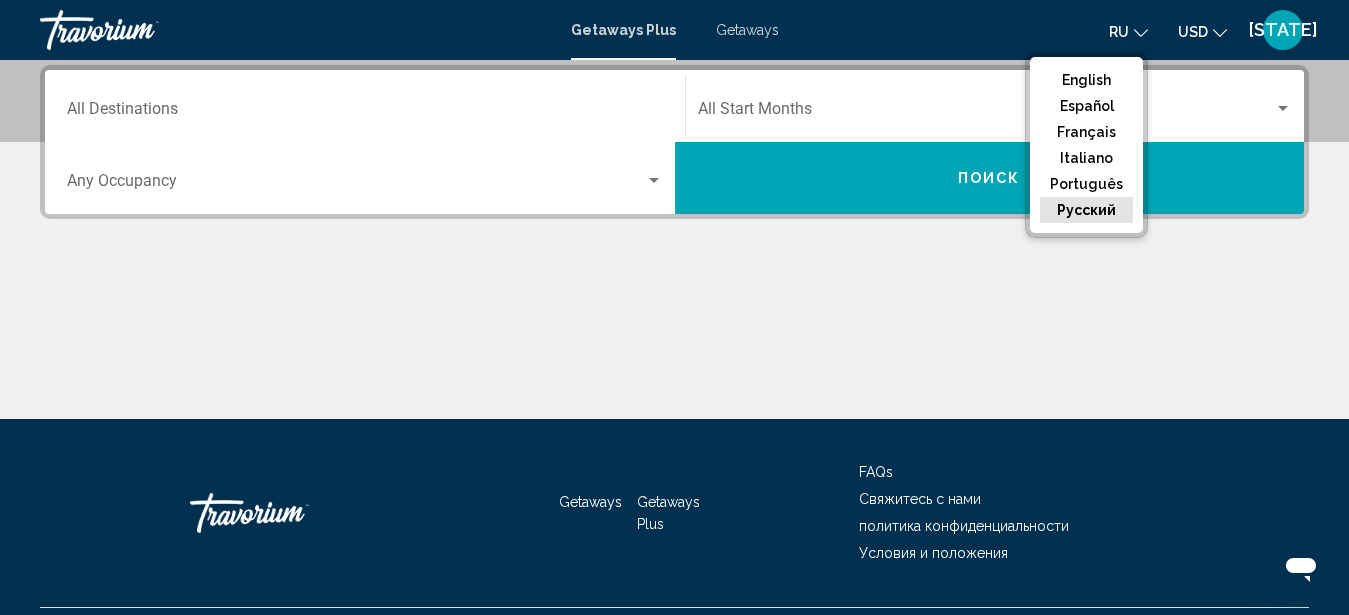 click on "русский" 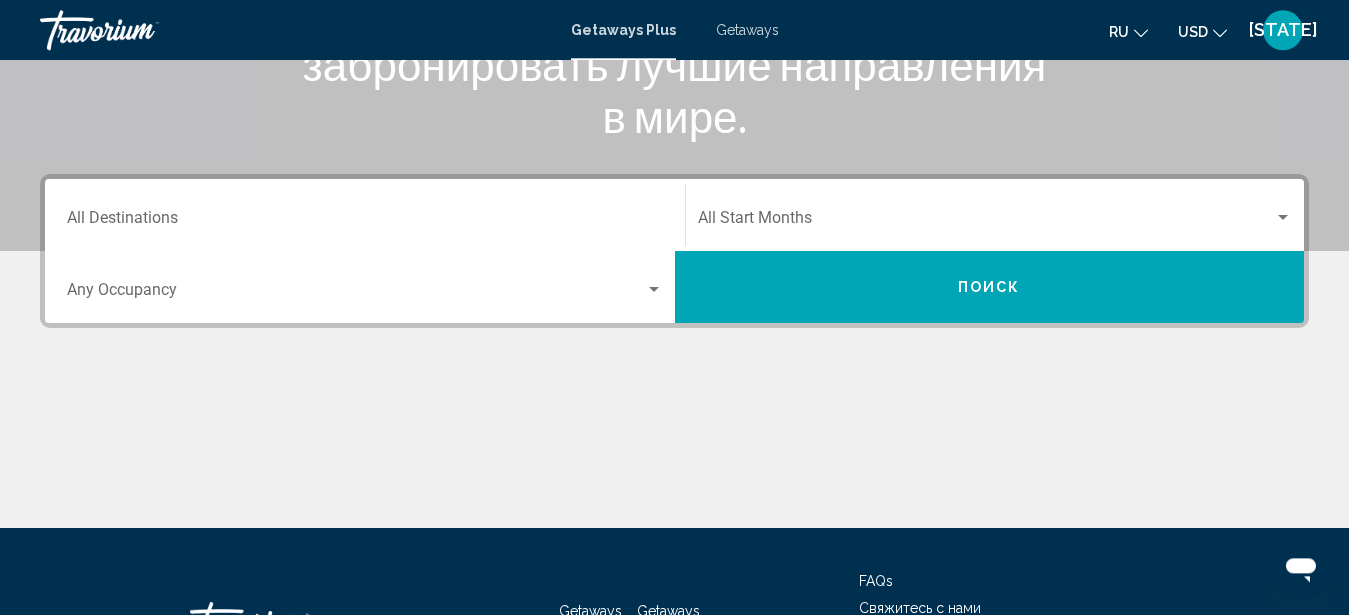 scroll, scrollTop: 408, scrollLeft: 0, axis: vertical 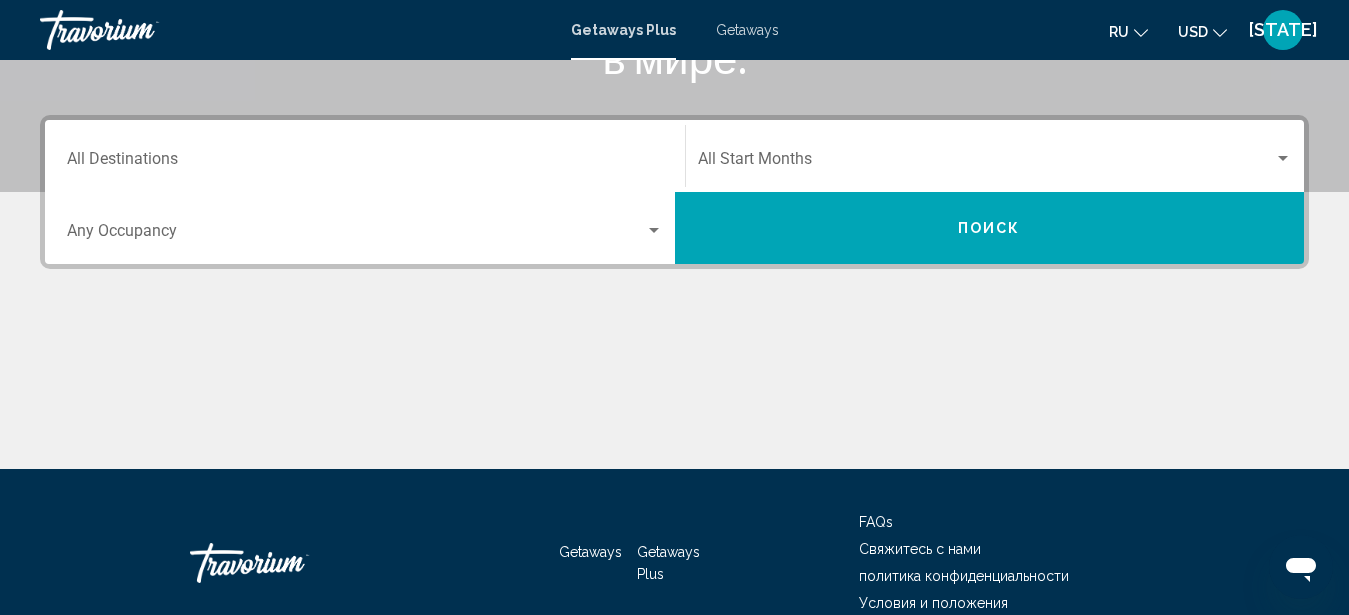 click at bounding box center (654, 231) 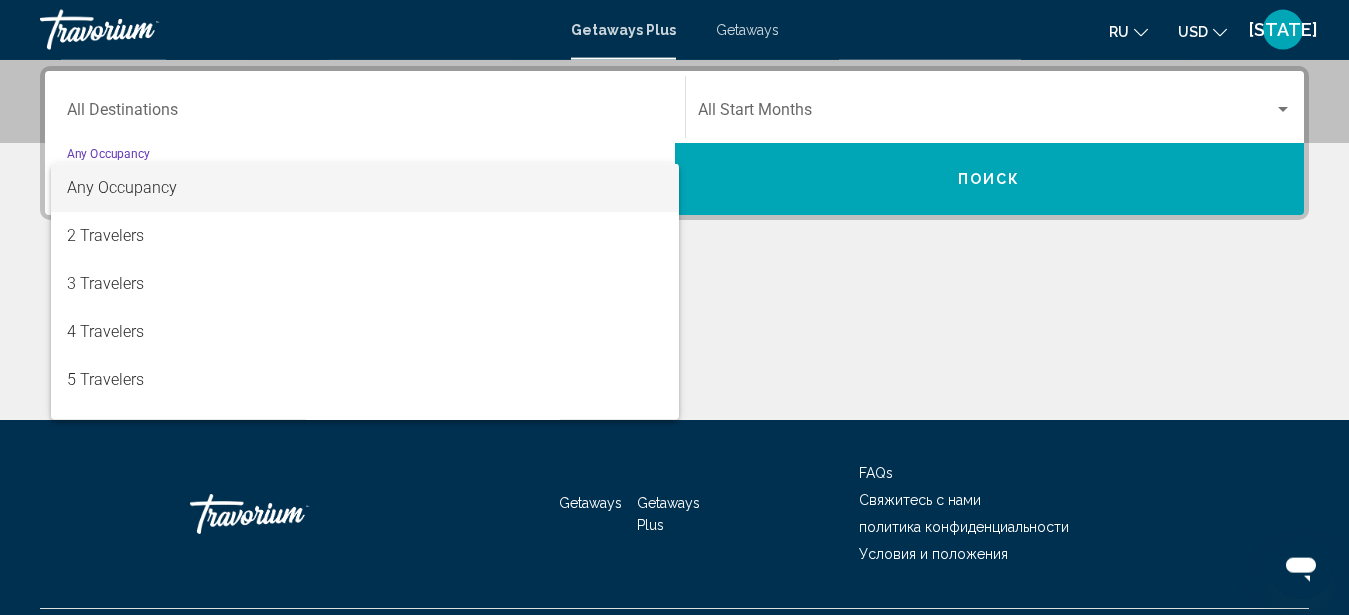 scroll, scrollTop: 458, scrollLeft: 0, axis: vertical 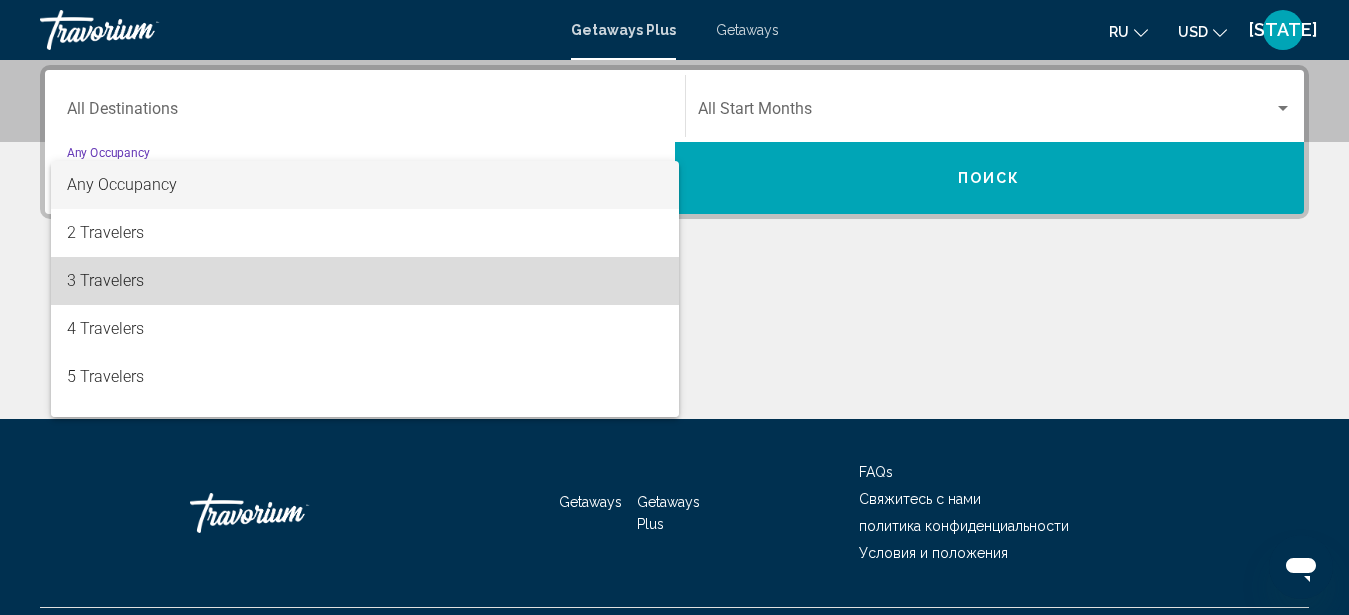 click on "3 Travelers" at bounding box center (365, 281) 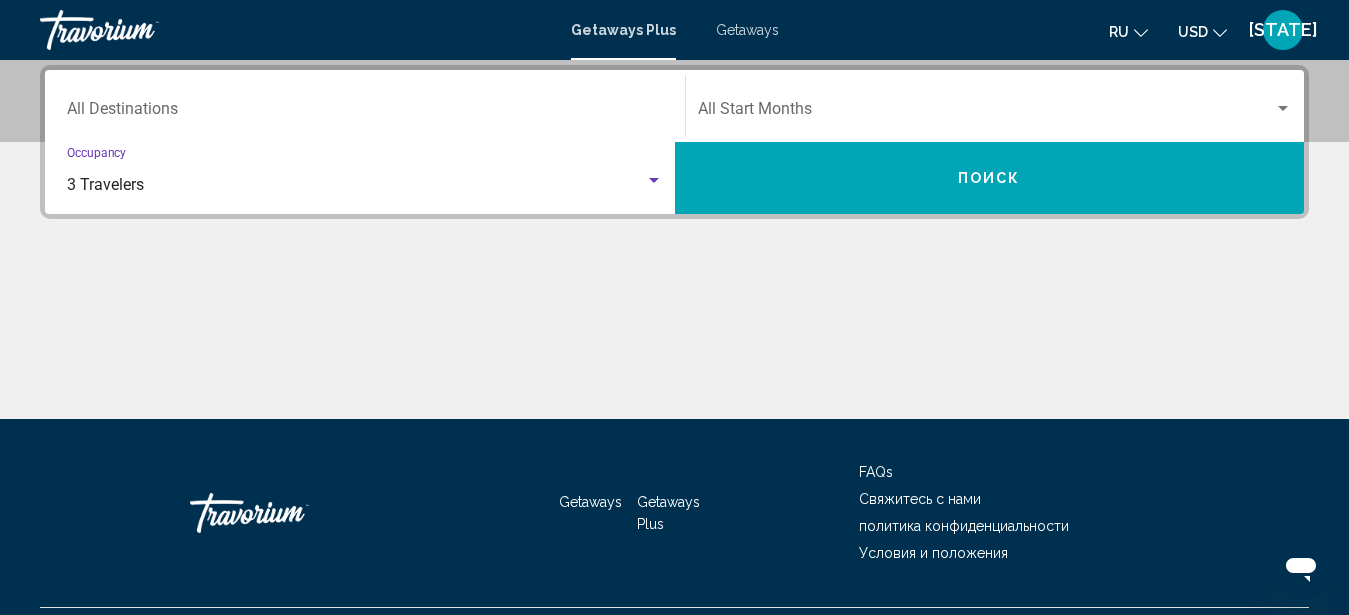 click on "Destination All Destinations" at bounding box center (365, 113) 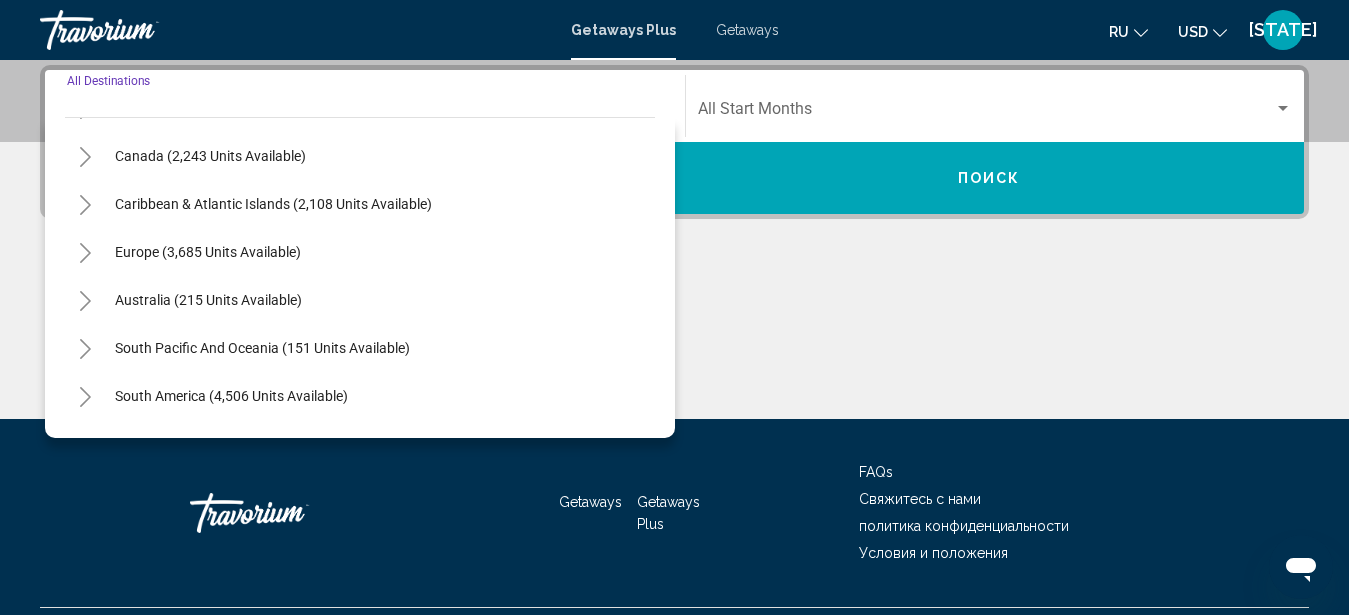 scroll, scrollTop: 324, scrollLeft: 0, axis: vertical 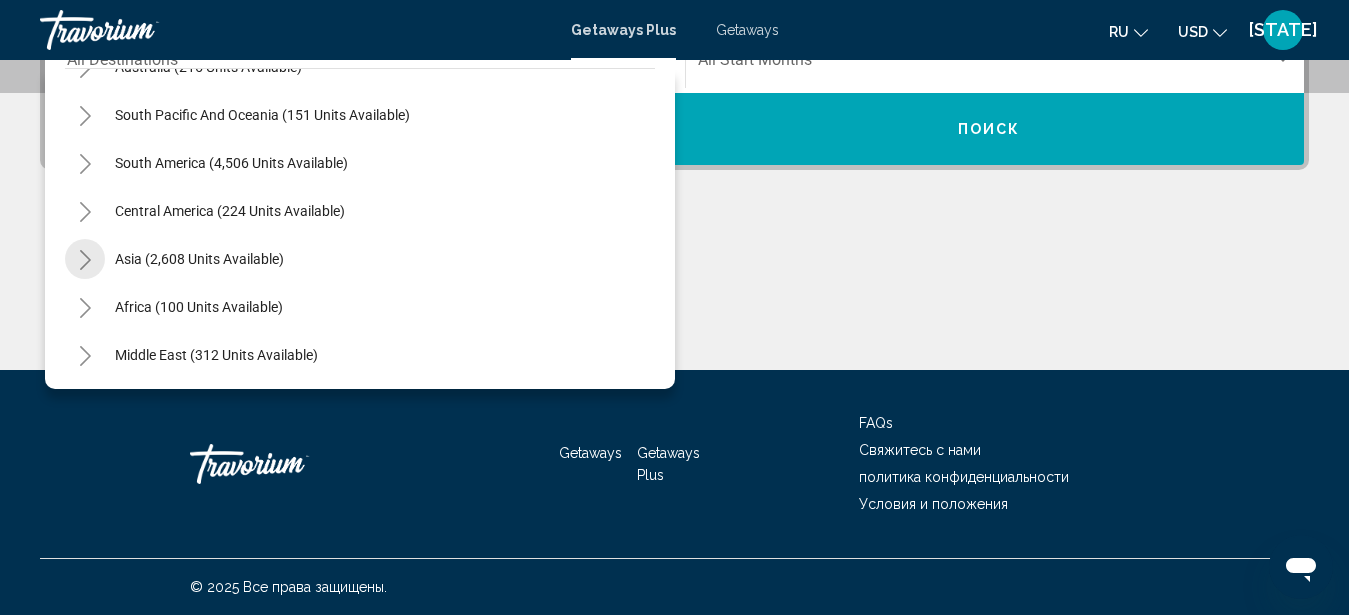 click 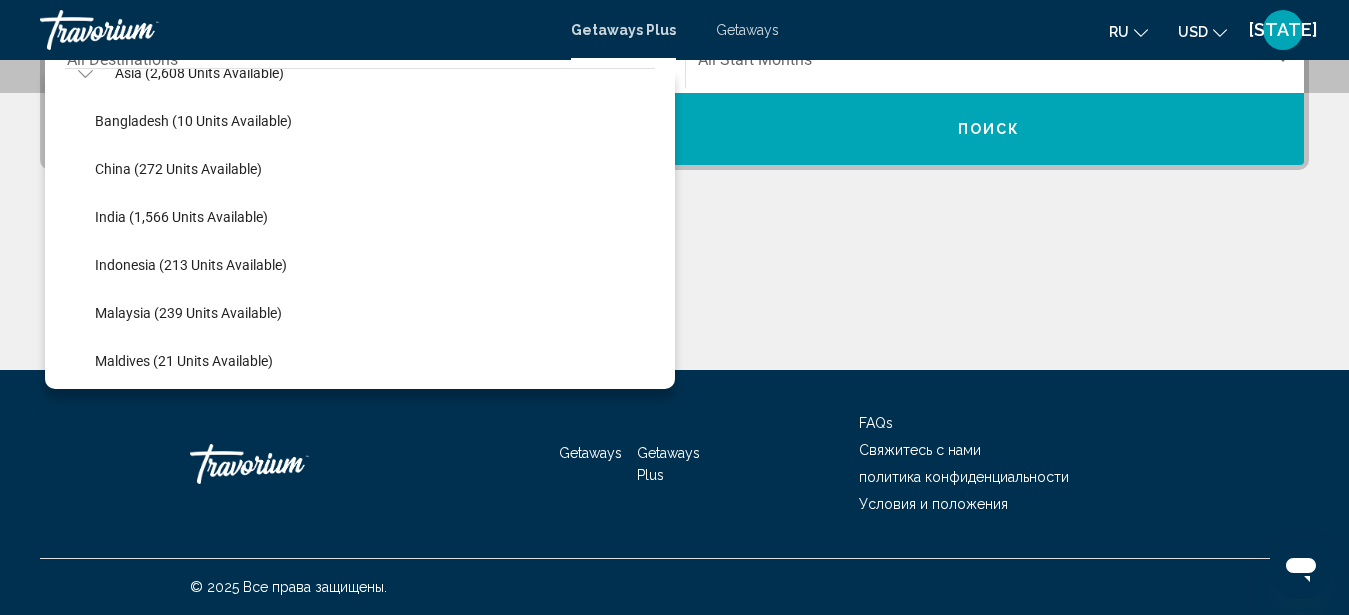scroll, scrollTop: 552, scrollLeft: 0, axis: vertical 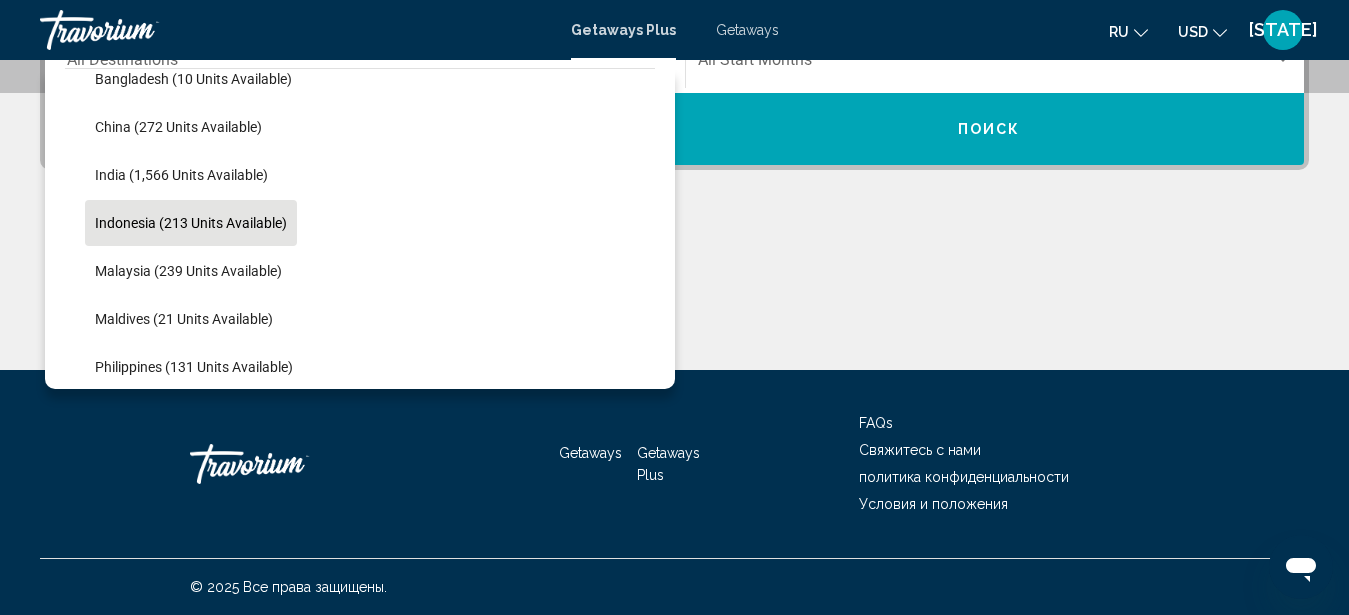 click on "Indonesia (213 units available)" 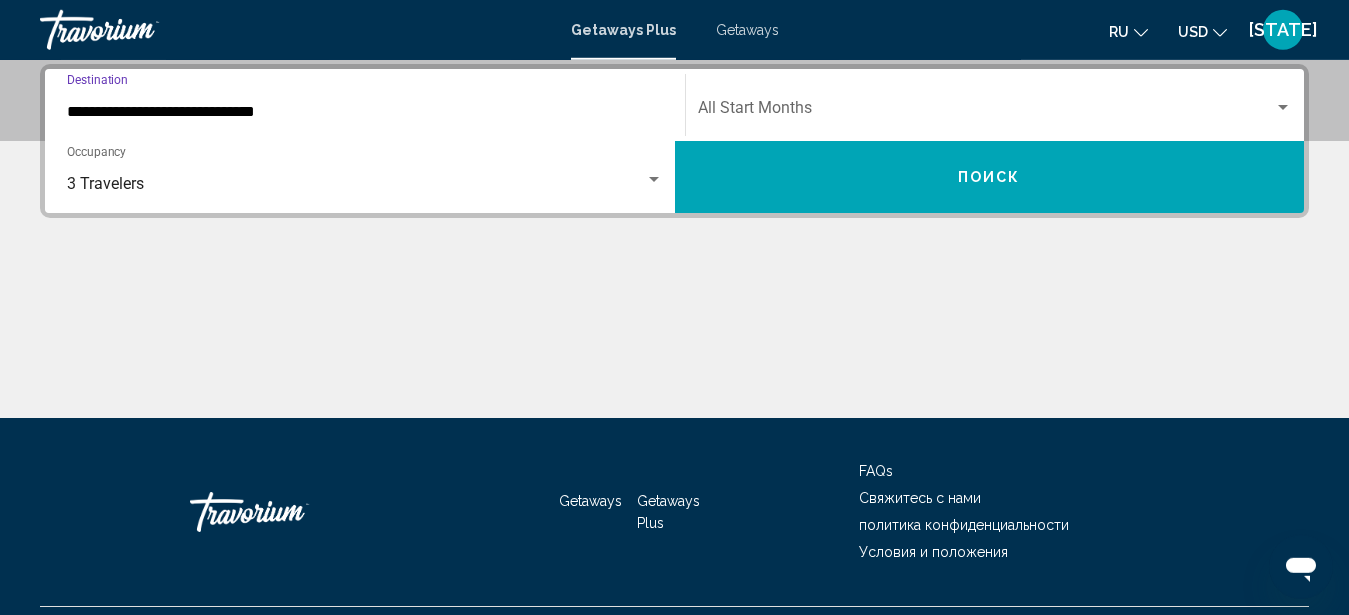 scroll, scrollTop: 458, scrollLeft: 0, axis: vertical 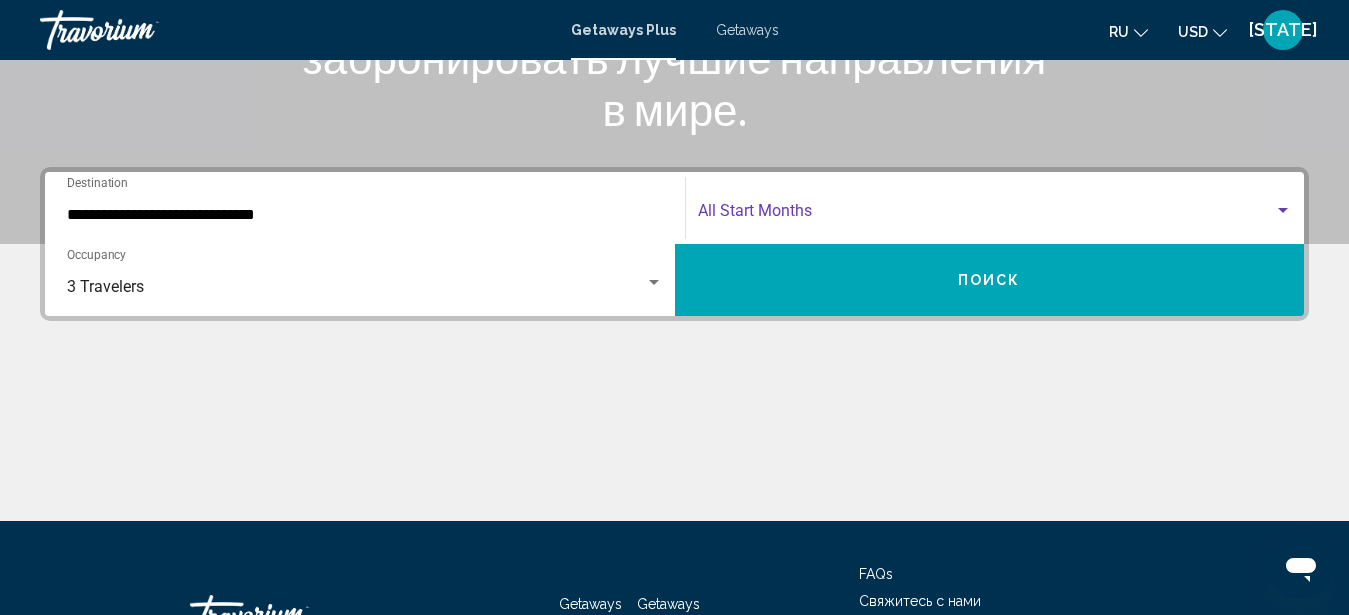 click at bounding box center (986, 215) 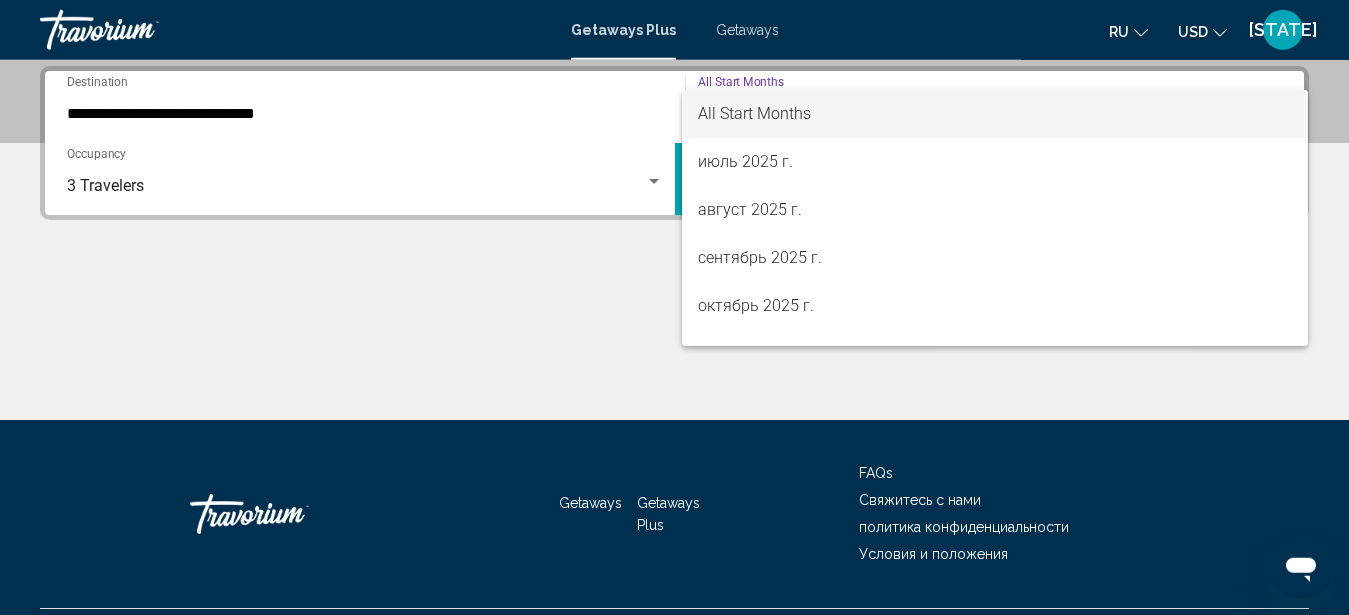 scroll, scrollTop: 458, scrollLeft: 0, axis: vertical 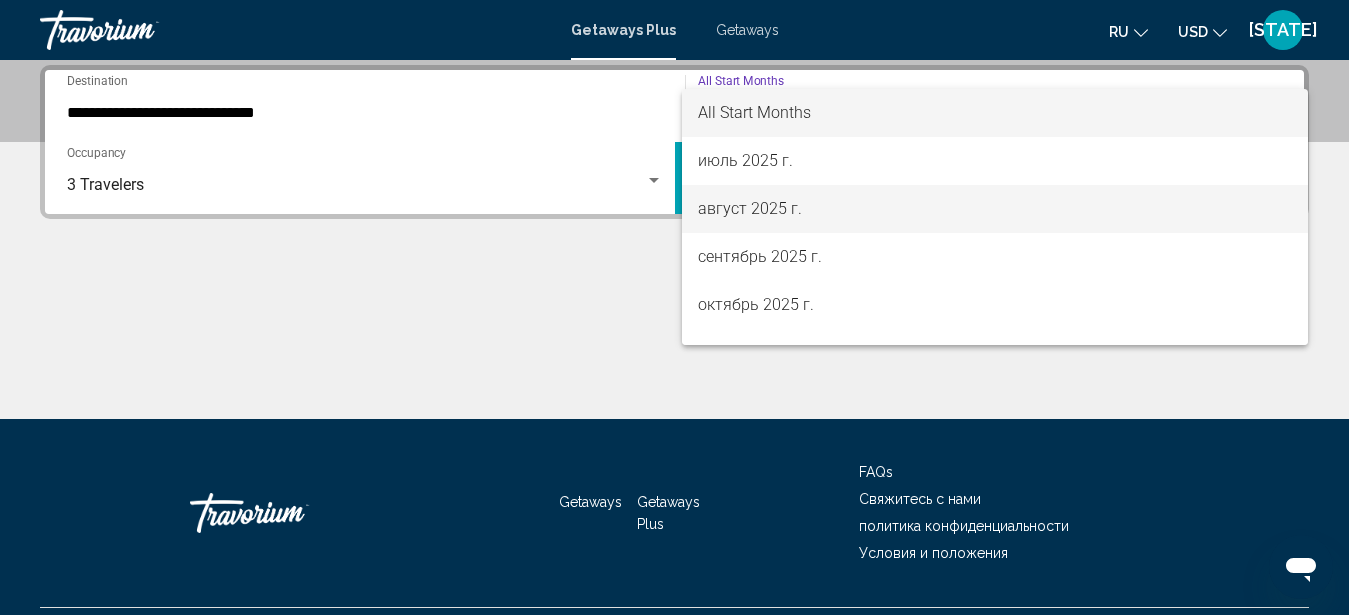 click on "август 2025 г." at bounding box center (995, 209) 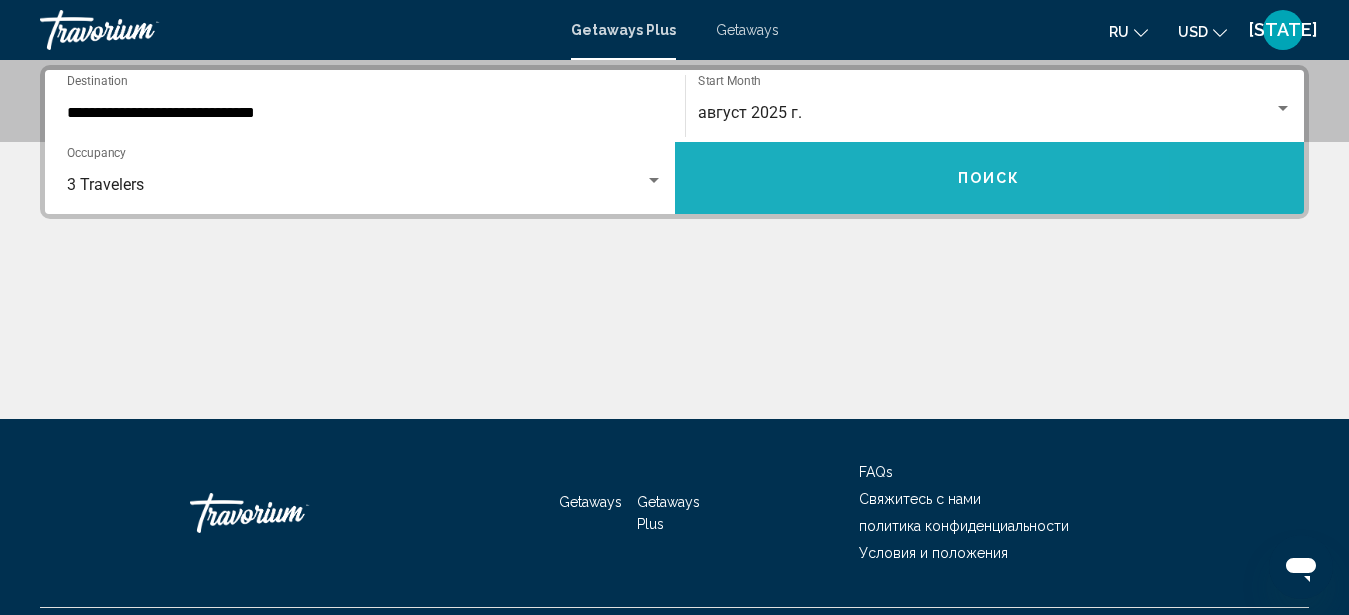click on "Поиск" at bounding box center (990, 178) 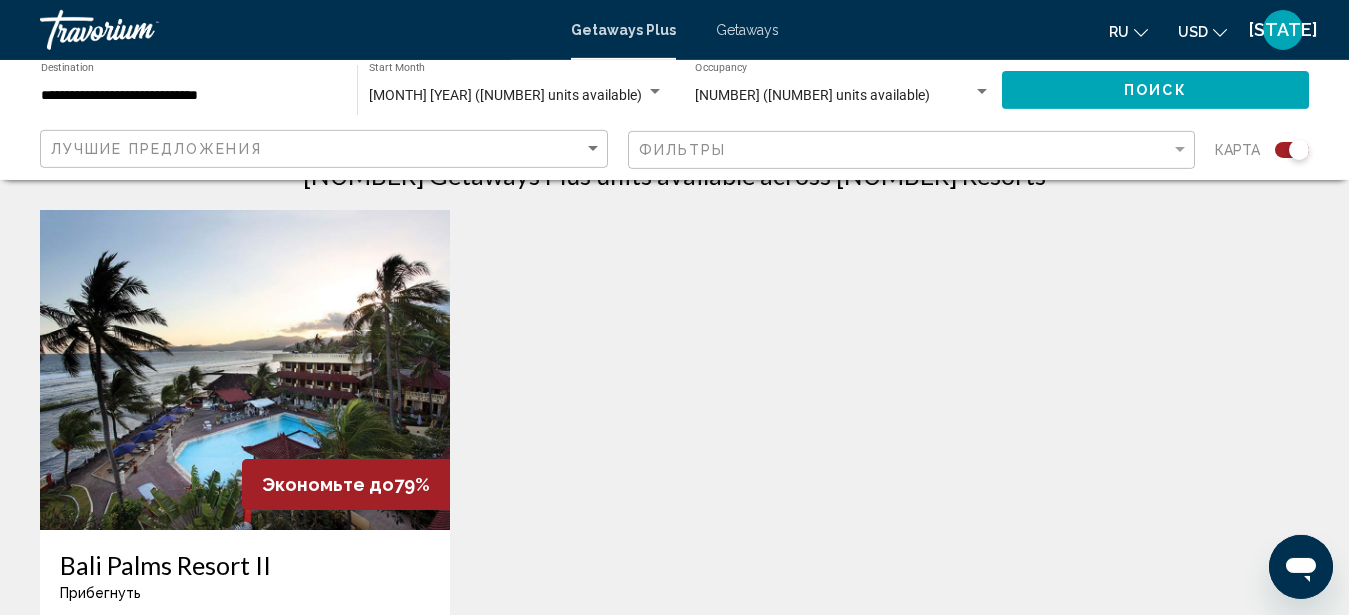 scroll, scrollTop: 714, scrollLeft: 0, axis: vertical 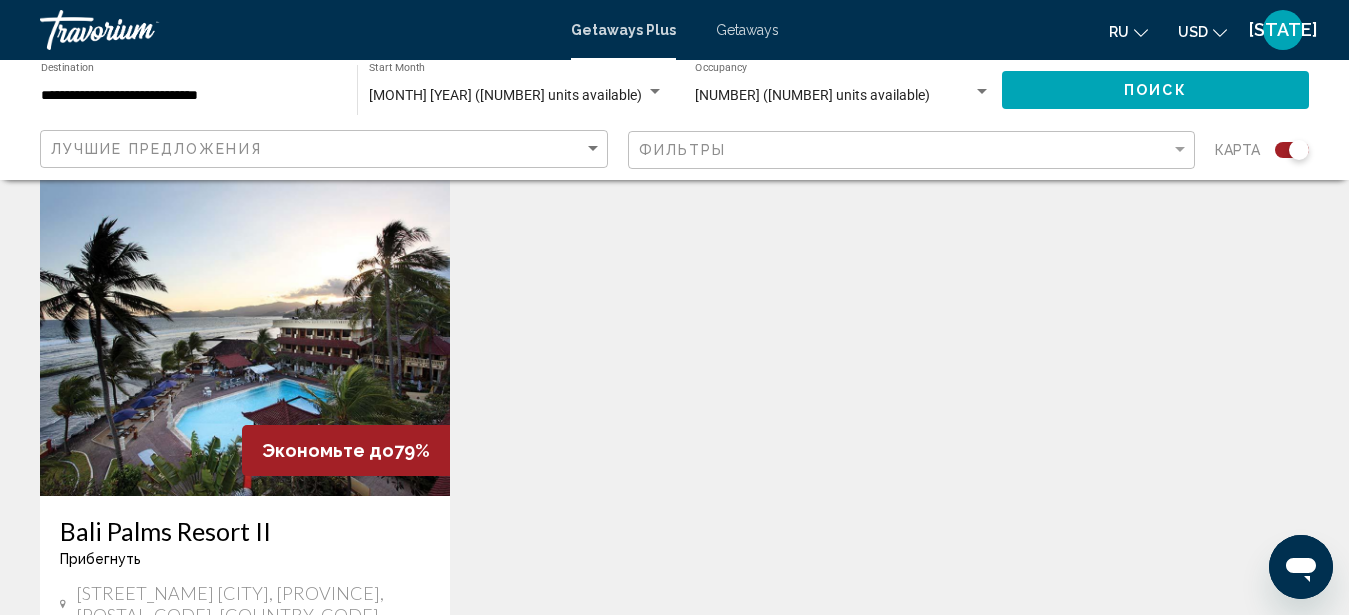 click at bounding box center [245, 336] 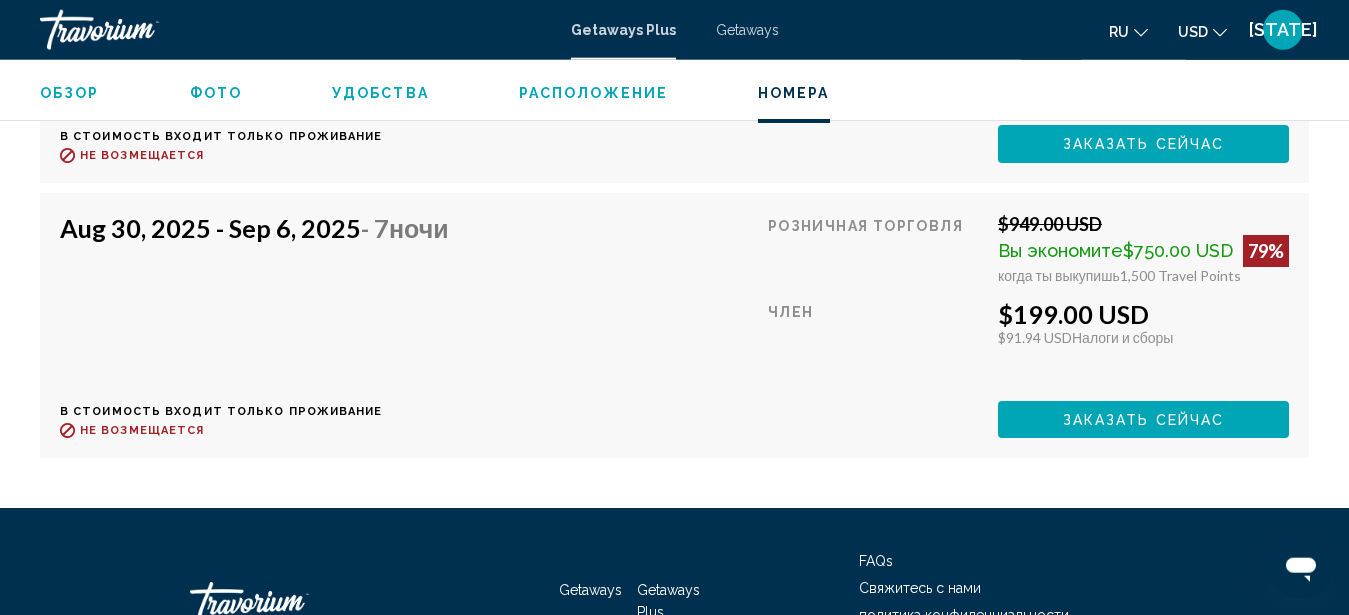 scroll, scrollTop: 4306, scrollLeft: 0, axis: vertical 